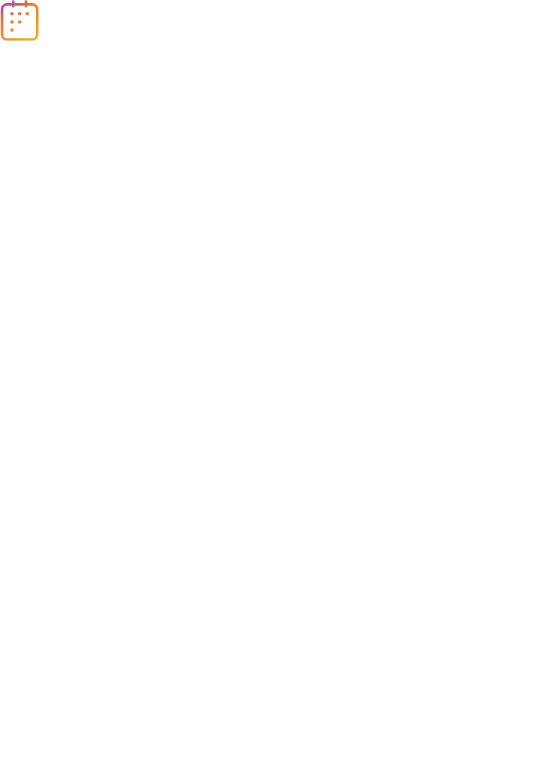 scroll, scrollTop: 0, scrollLeft: 0, axis: both 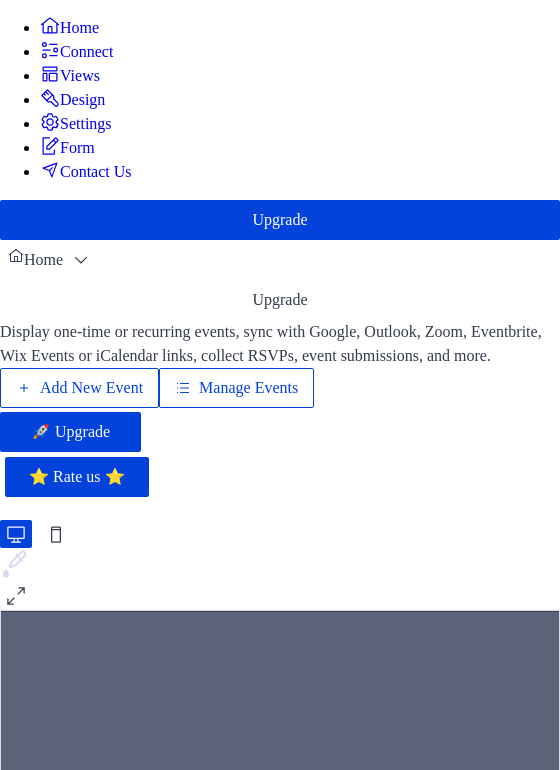 click on "Manage Events" at bounding box center (248, 388) 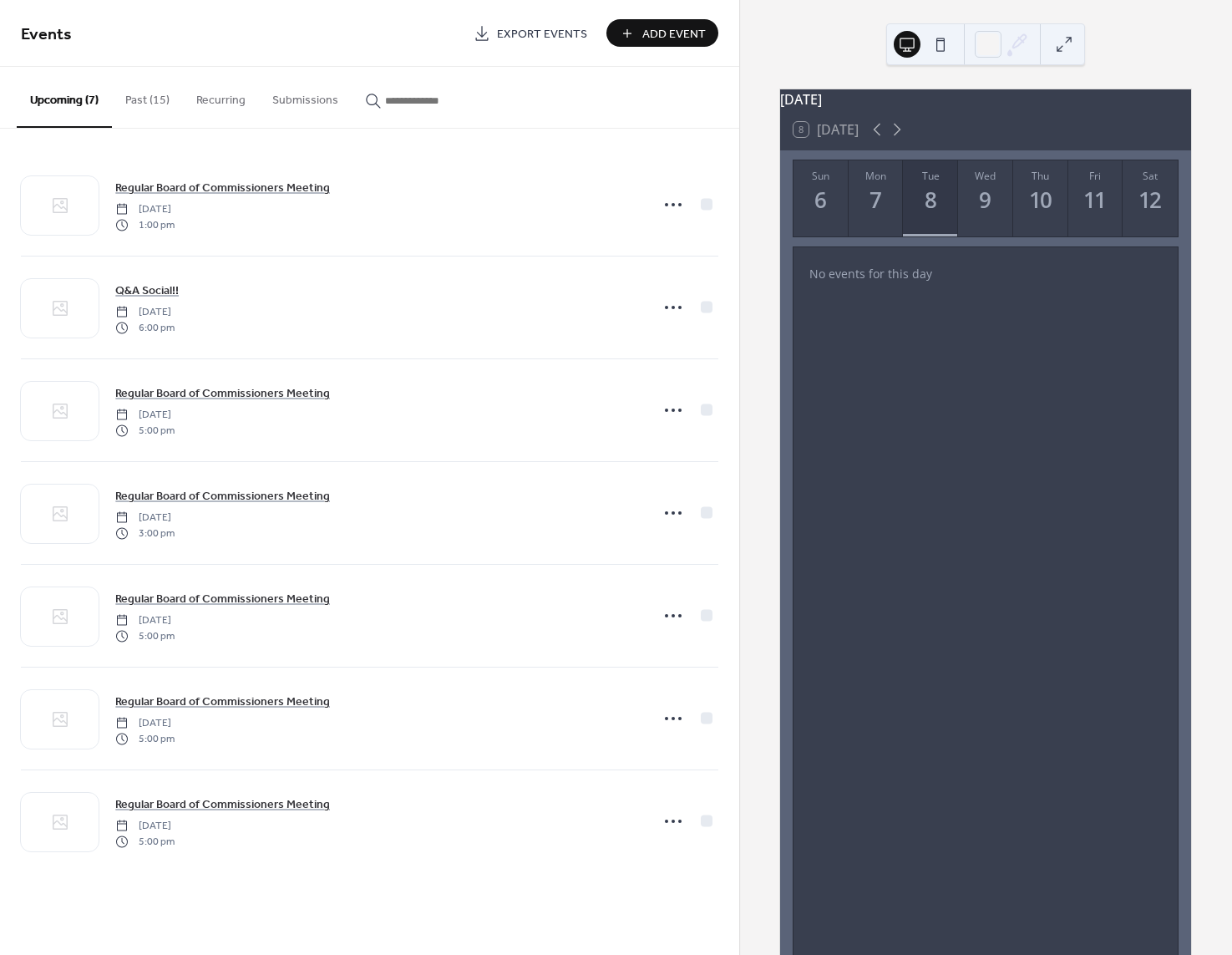 scroll, scrollTop: 0, scrollLeft: 0, axis: both 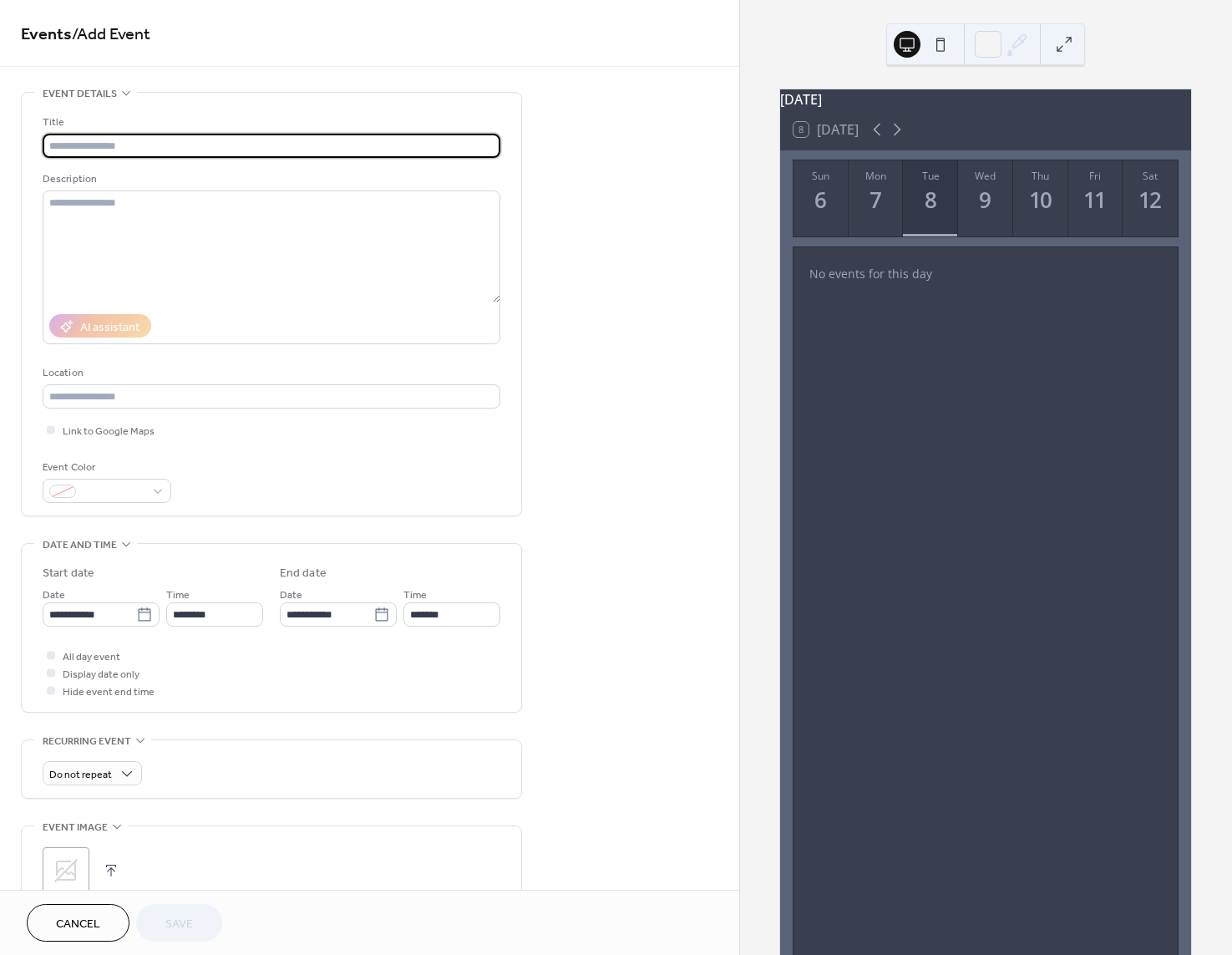 click at bounding box center (271, 145) 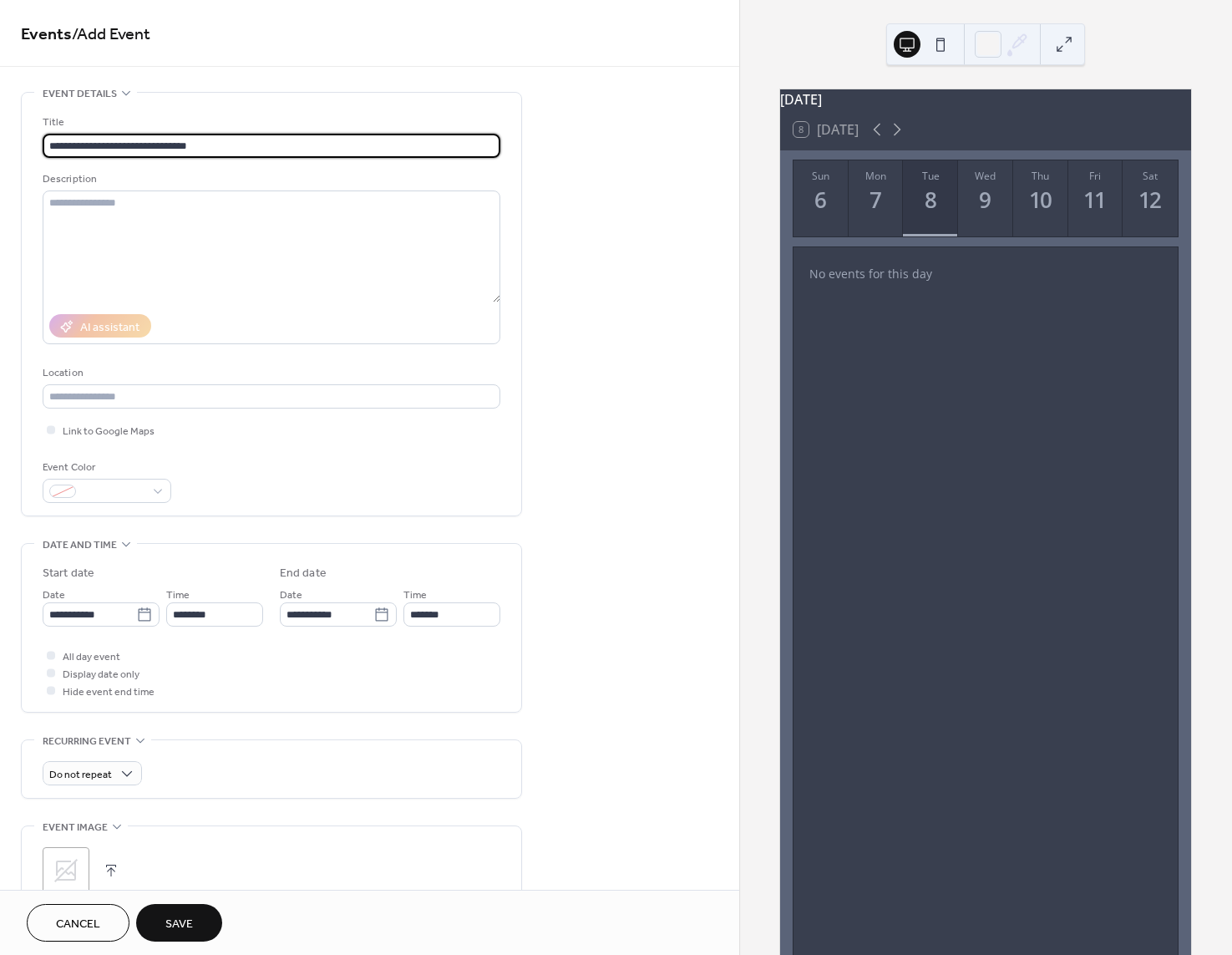 type on "**********" 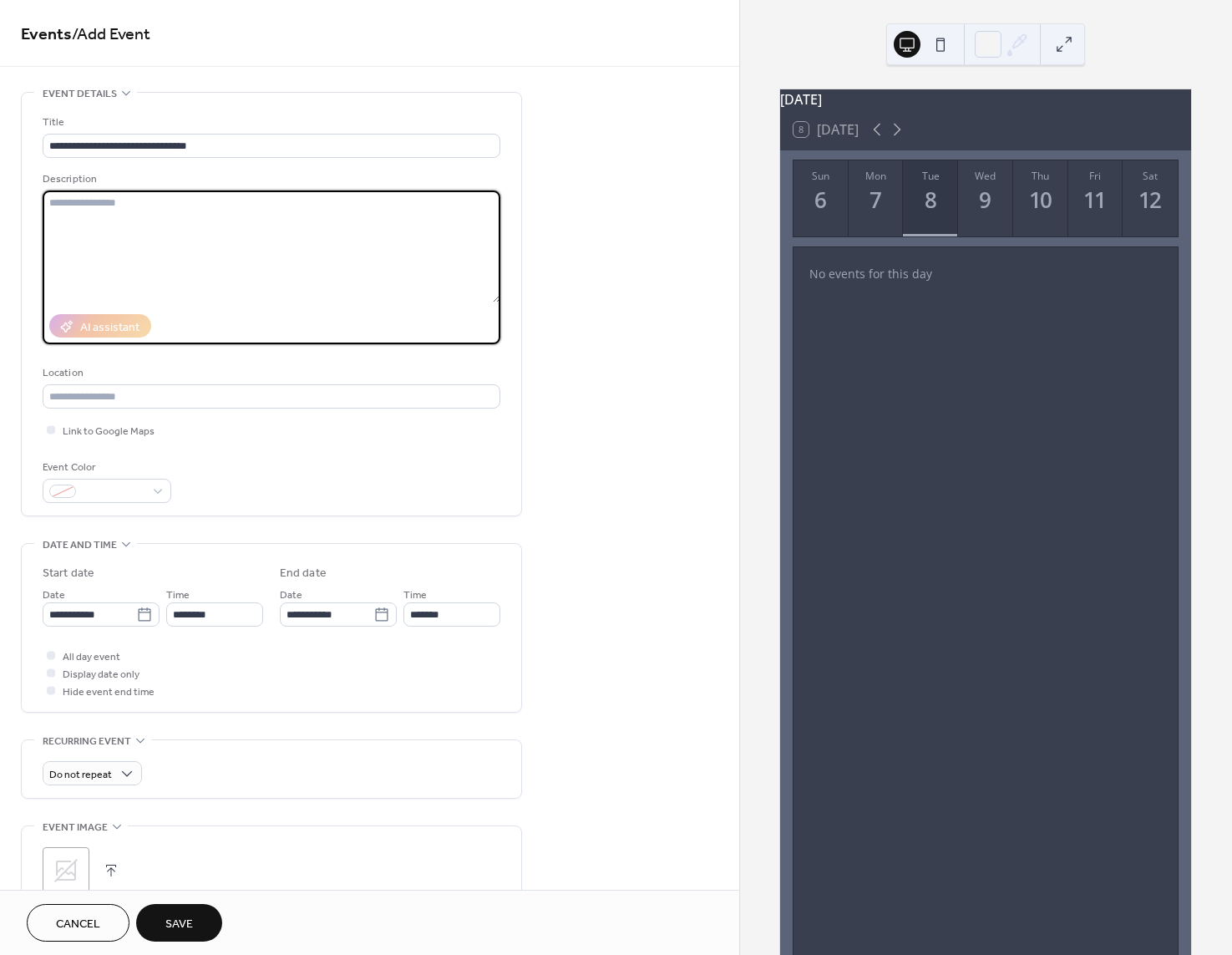 drag, startPoint x: 164, startPoint y: 198, endPoint x: 133, endPoint y: 197, distance: 31.01612 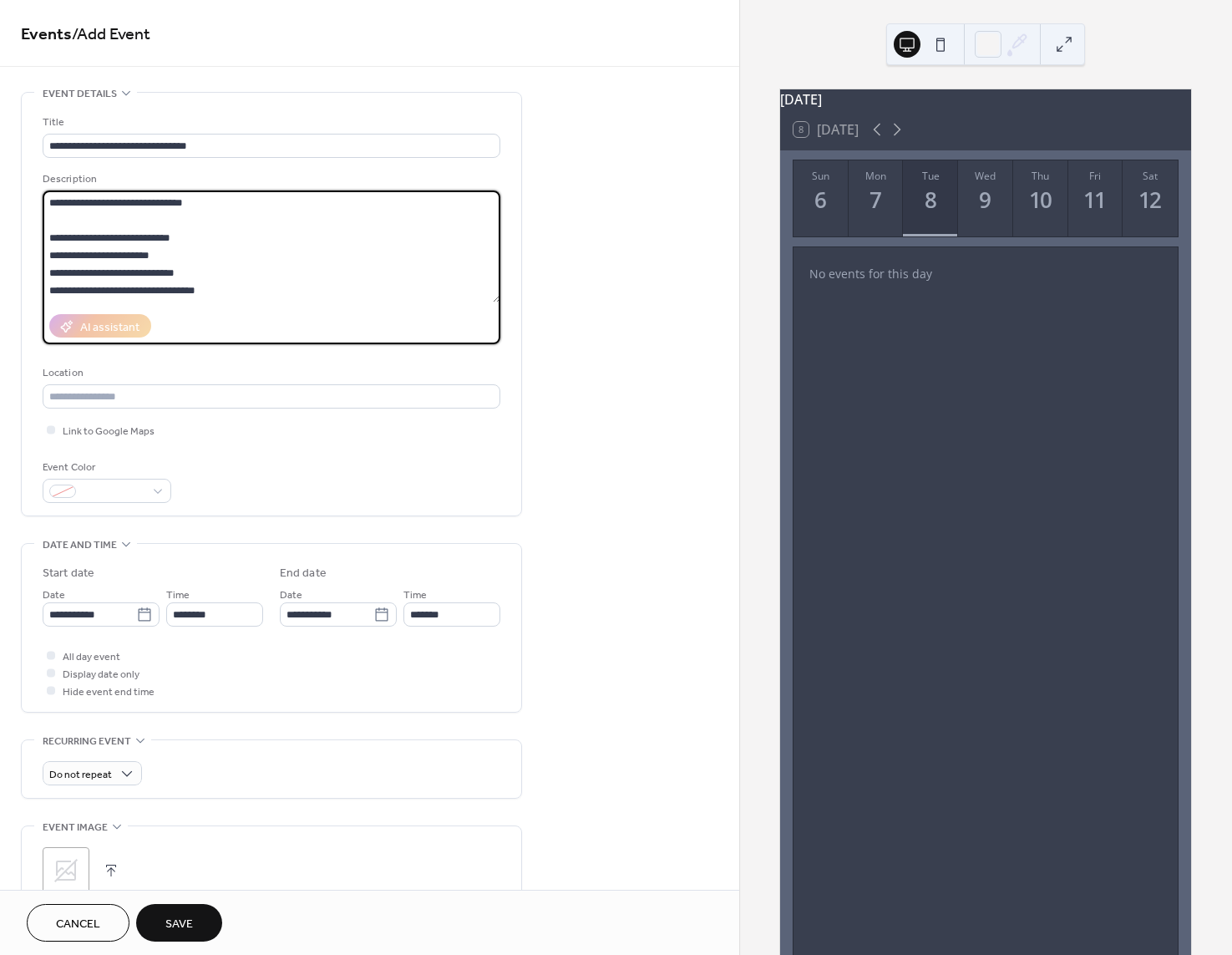 scroll, scrollTop: 68, scrollLeft: 0, axis: vertical 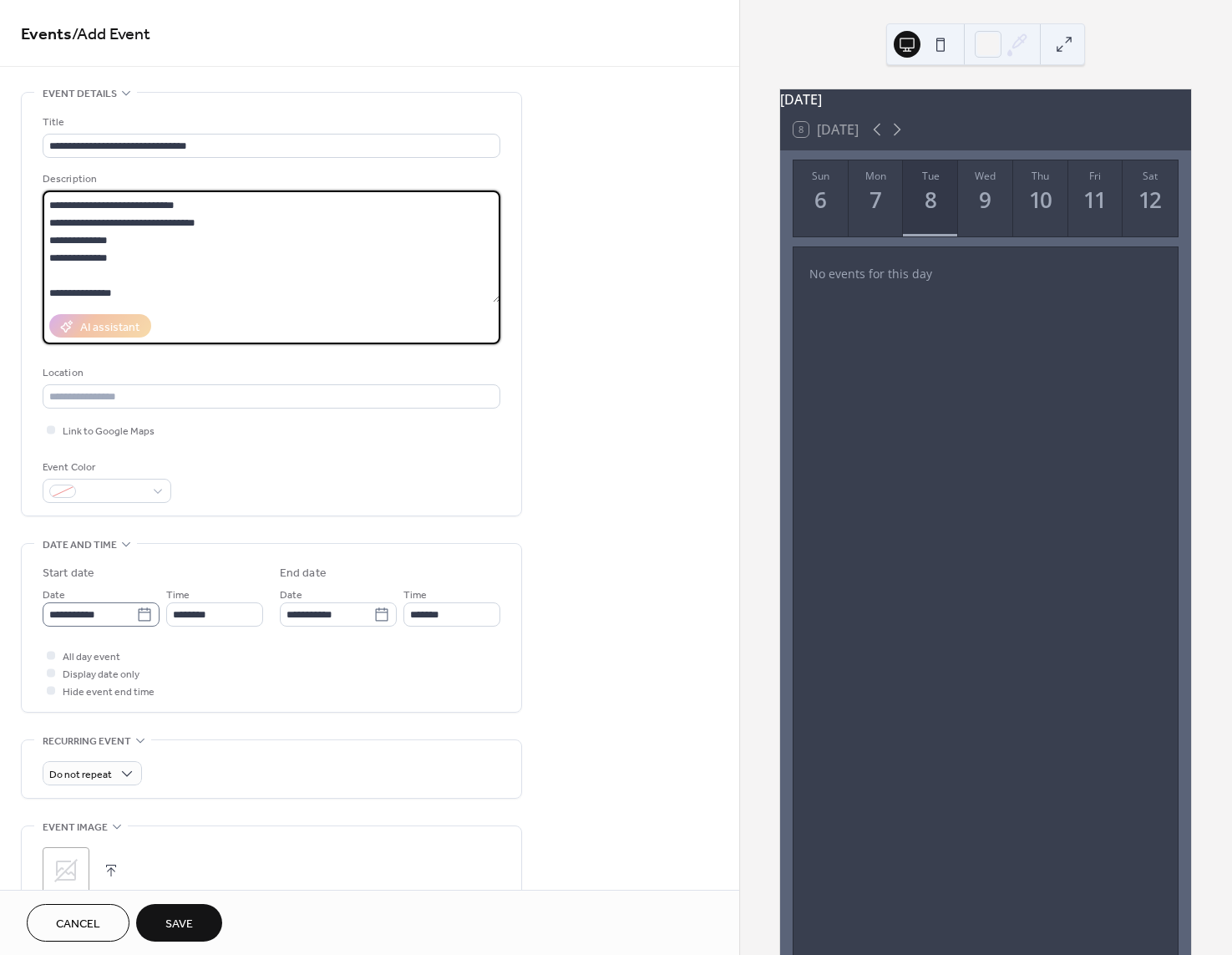 type on "**********" 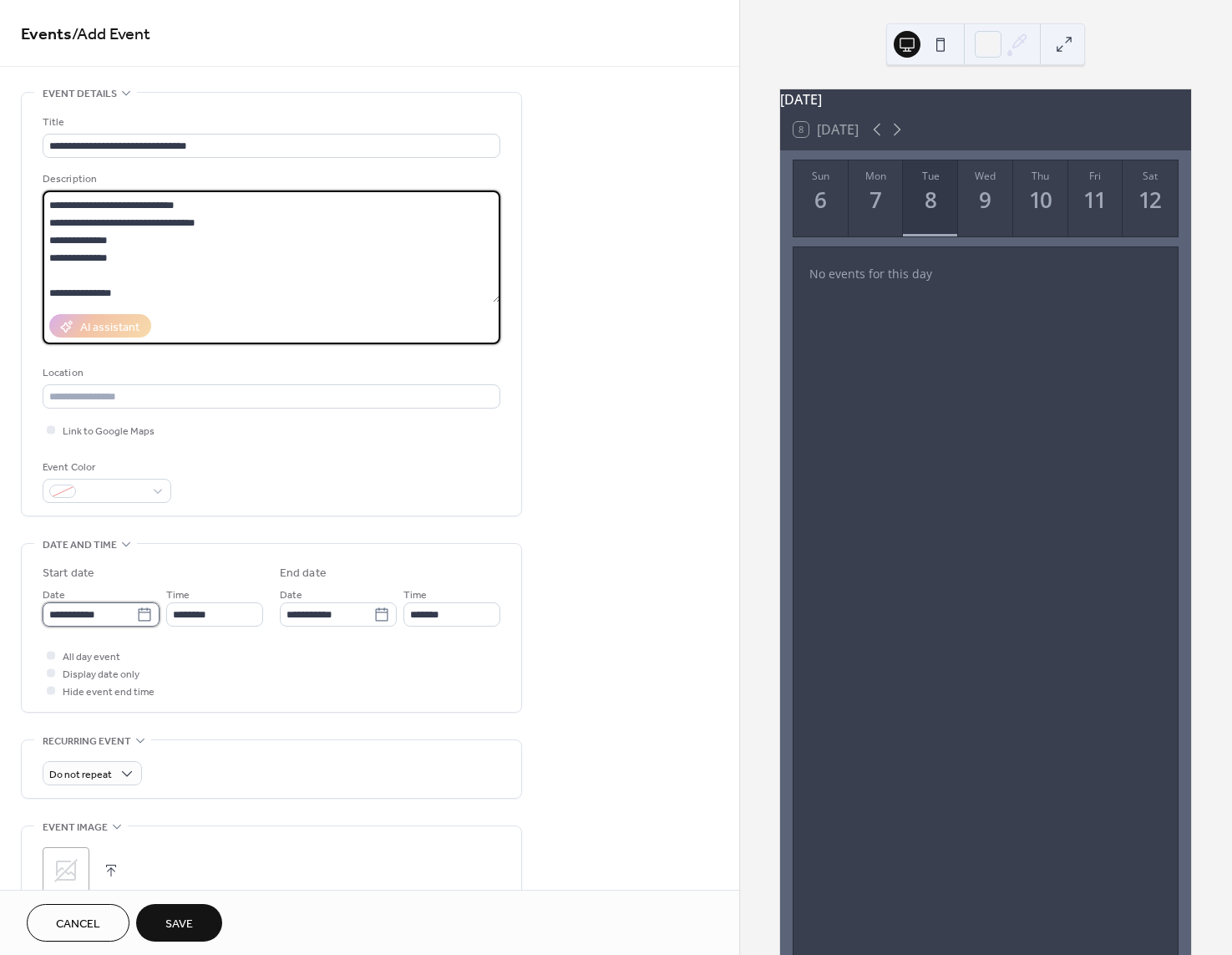 click on "**********" at bounding box center [89, 614] 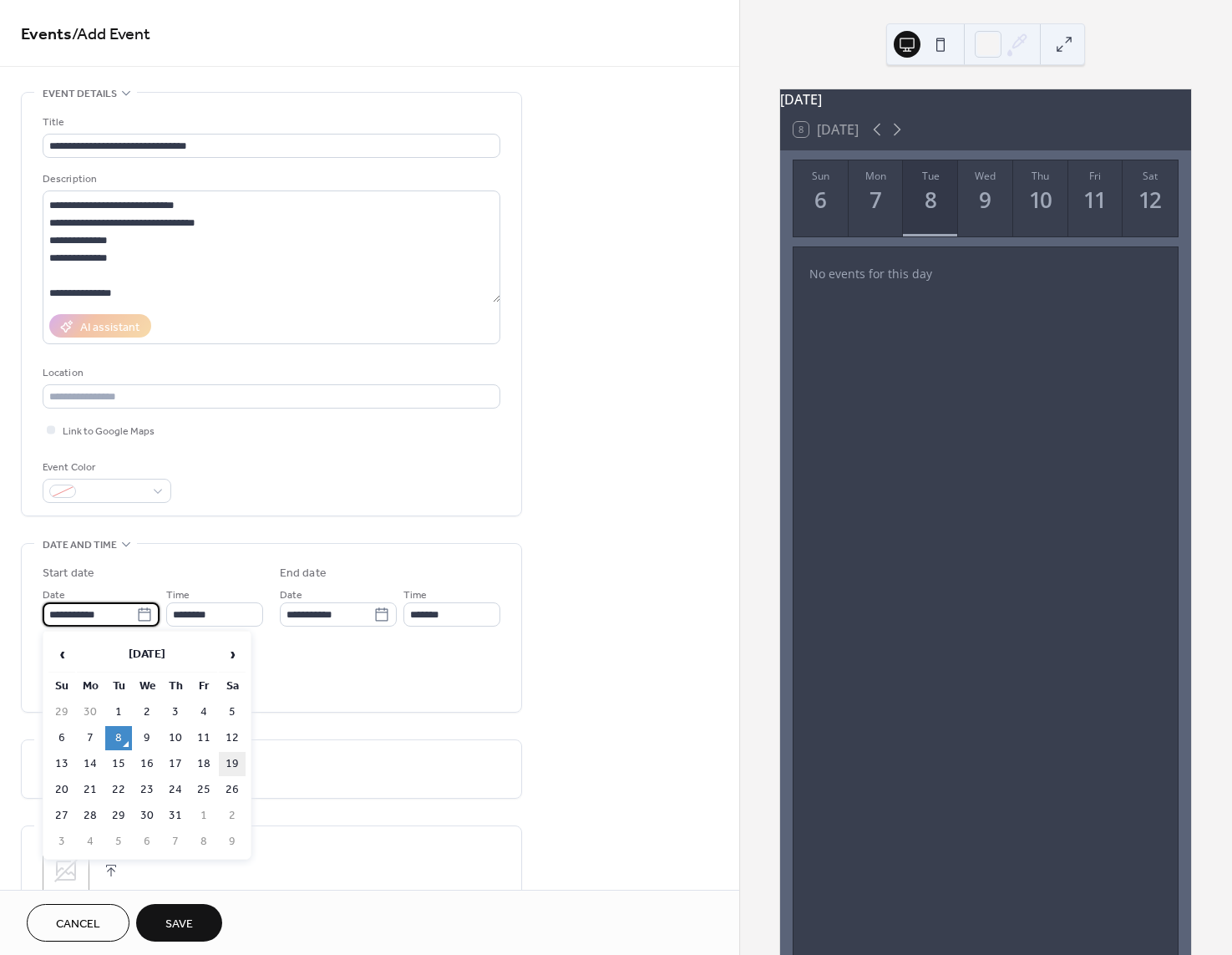 click on "19" at bounding box center [232, 764] 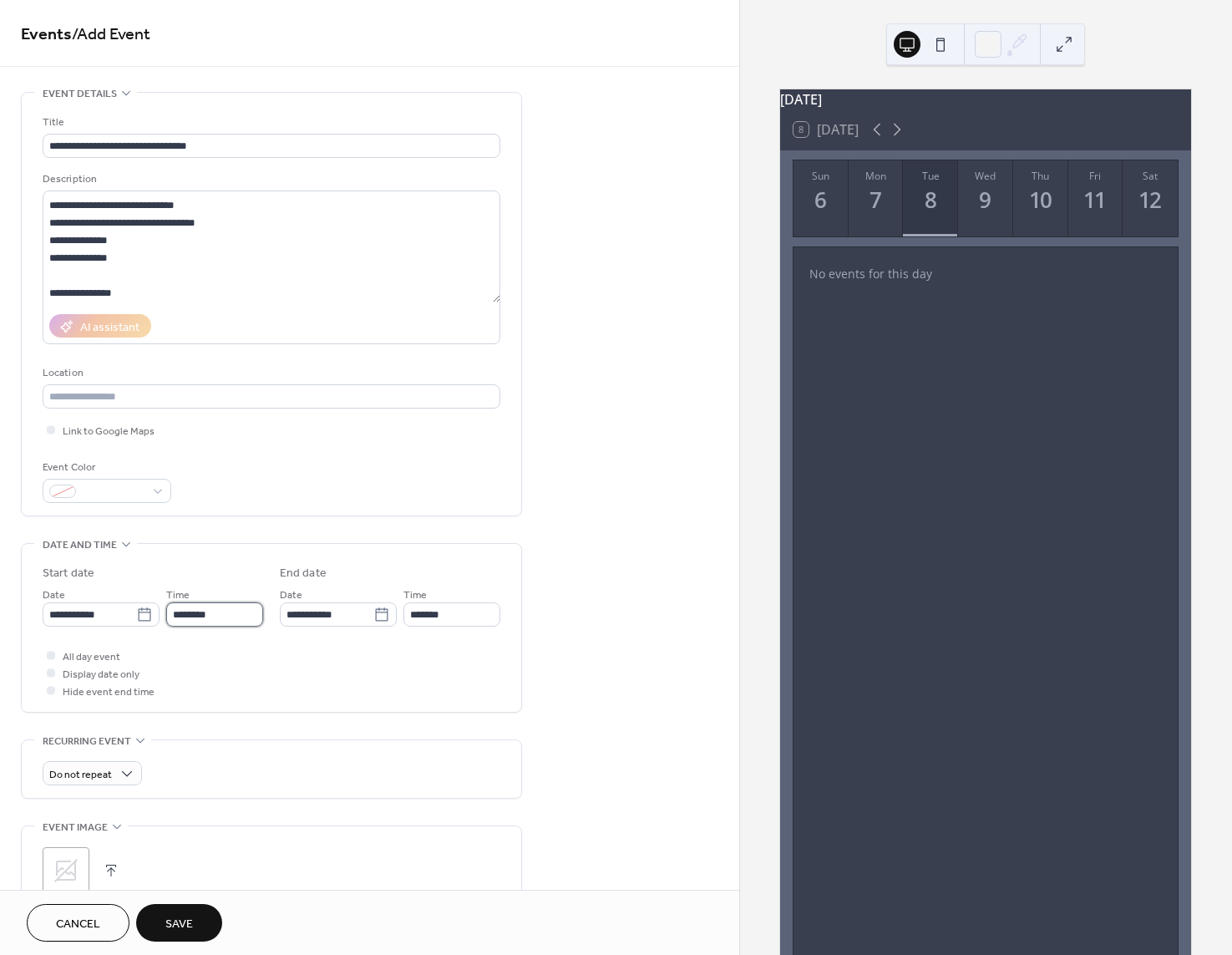 click on "********" at bounding box center (215, 614) 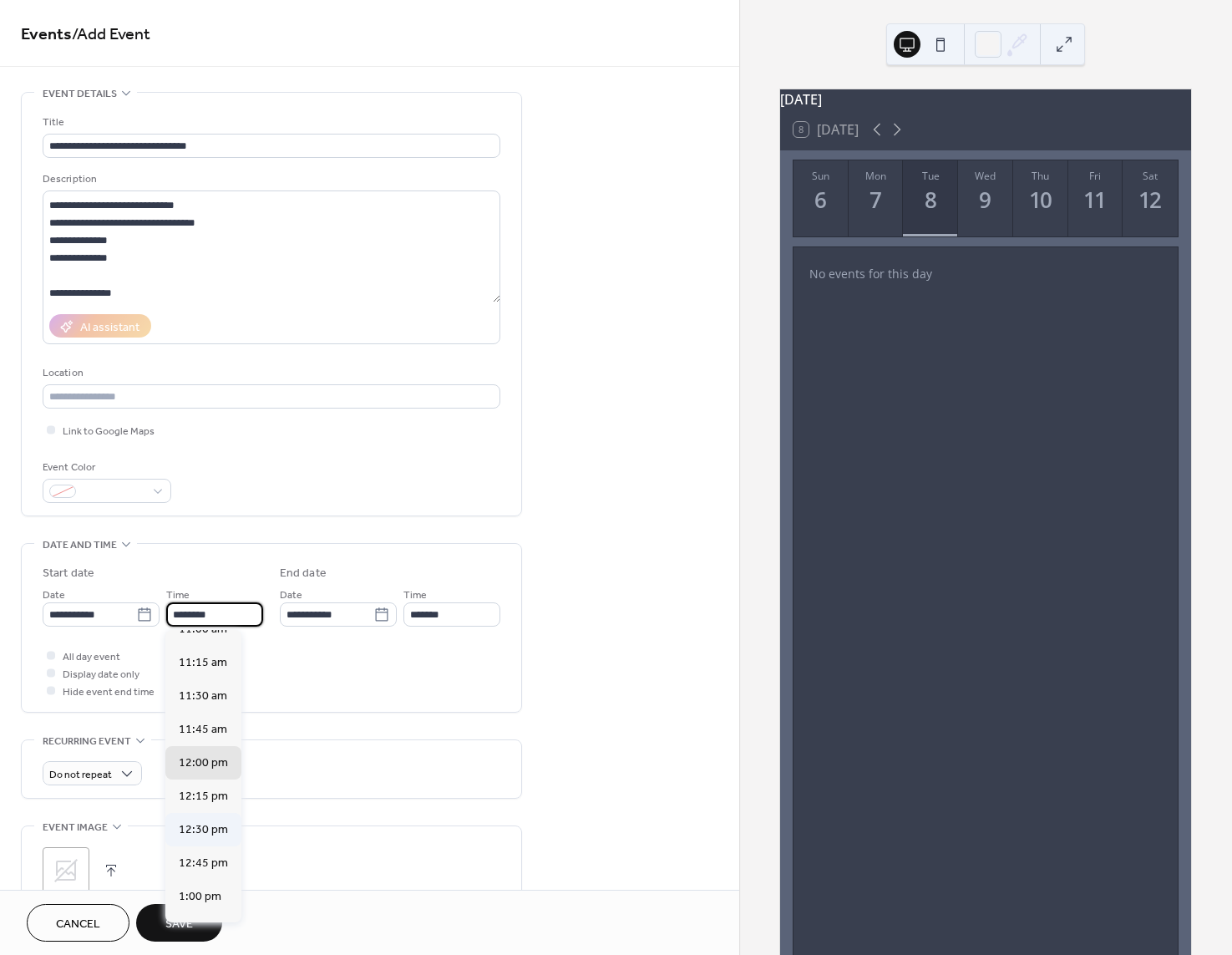 scroll, scrollTop: 1477, scrollLeft: 0, axis: vertical 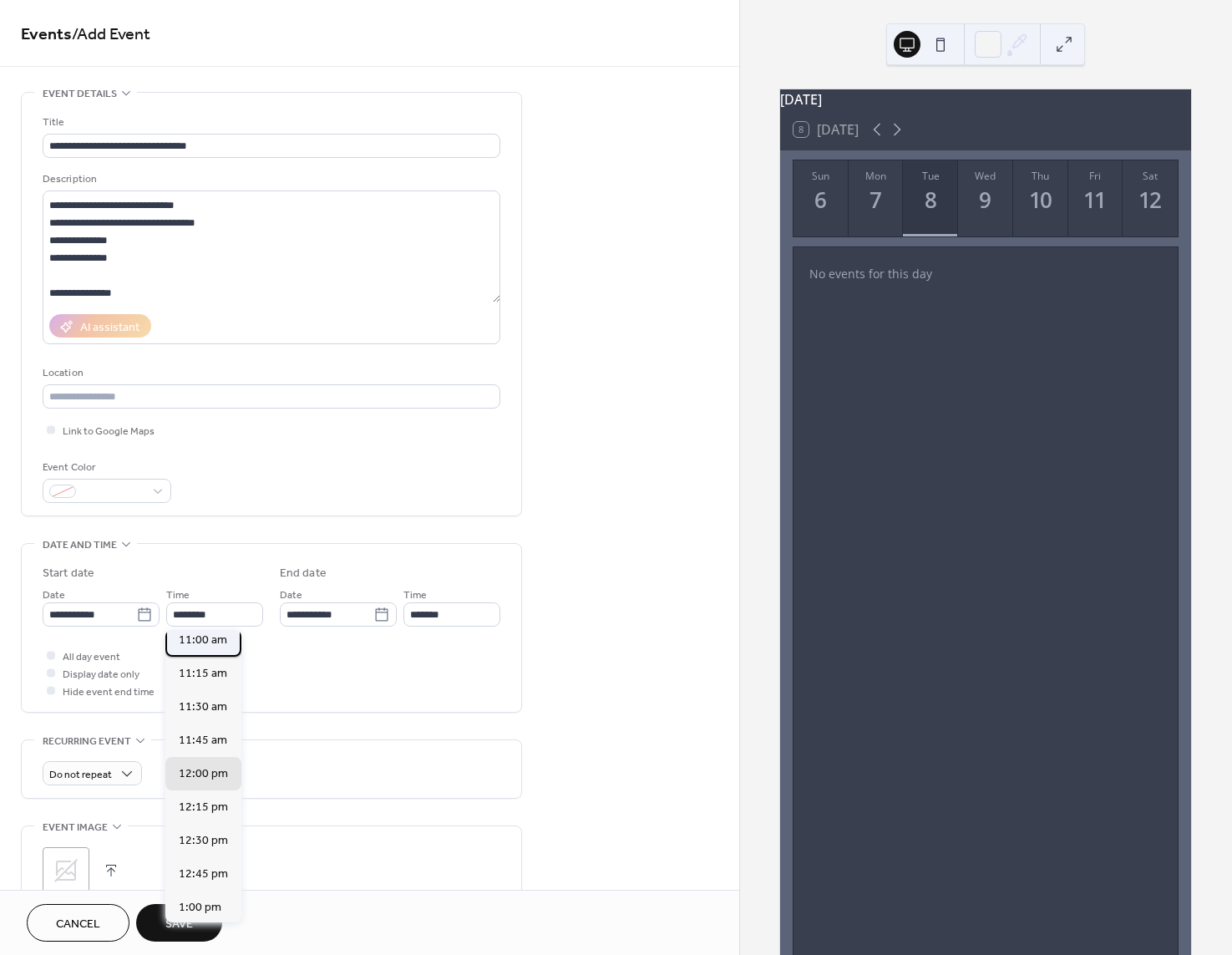 click on "11:00 am" at bounding box center (203, 640) 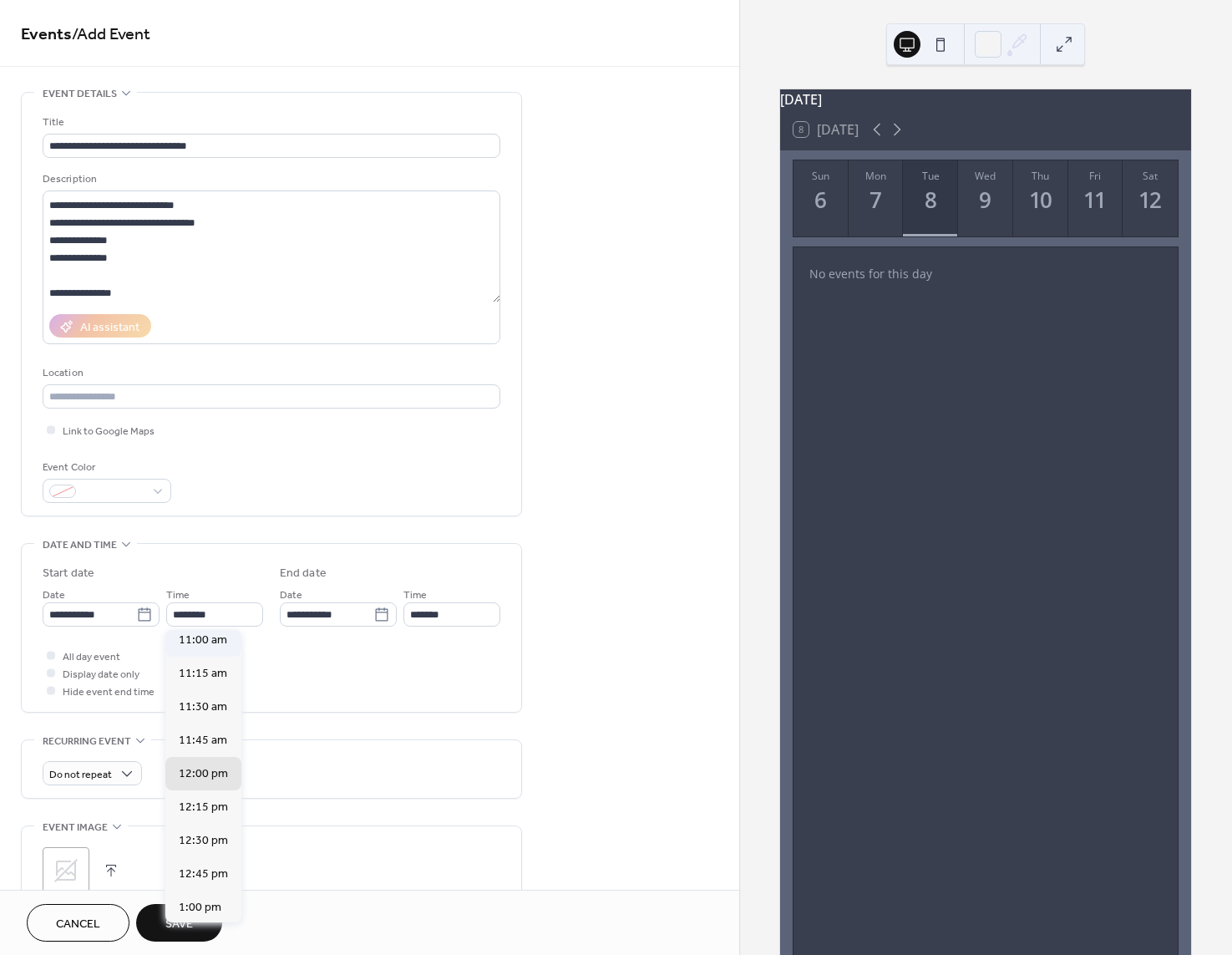 type on "********" 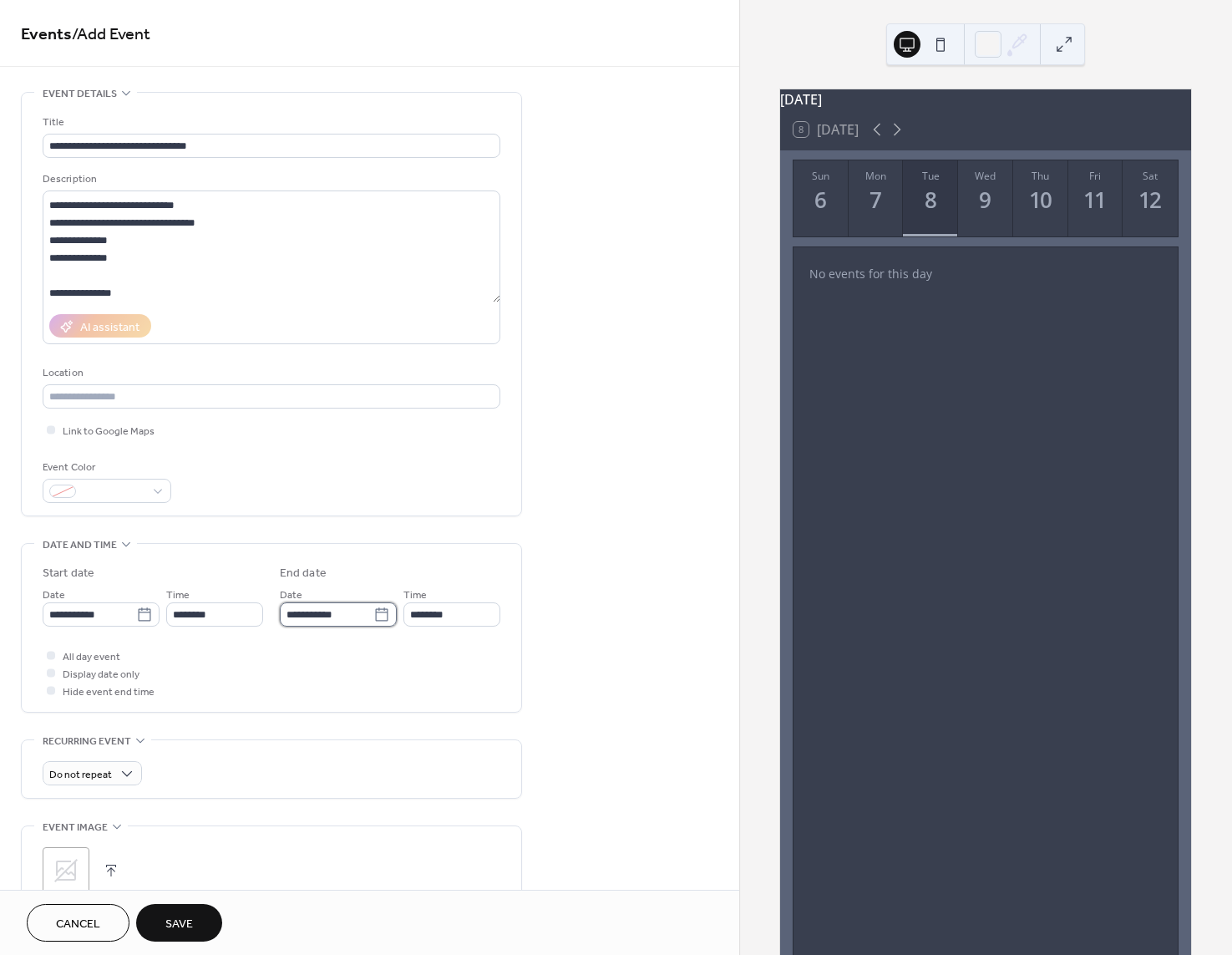click on "**********" at bounding box center [327, 614] 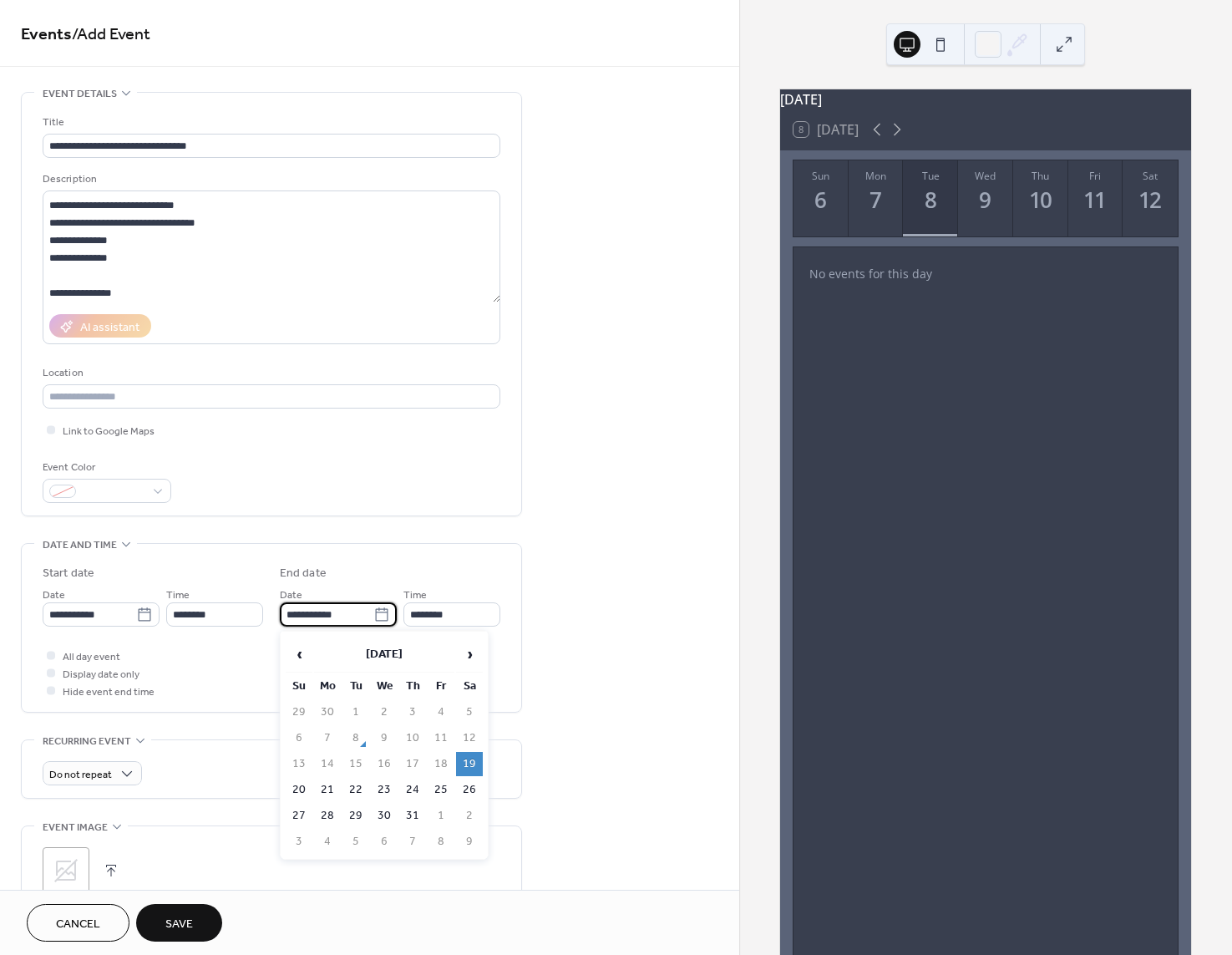 click on "19" at bounding box center (469, 764) 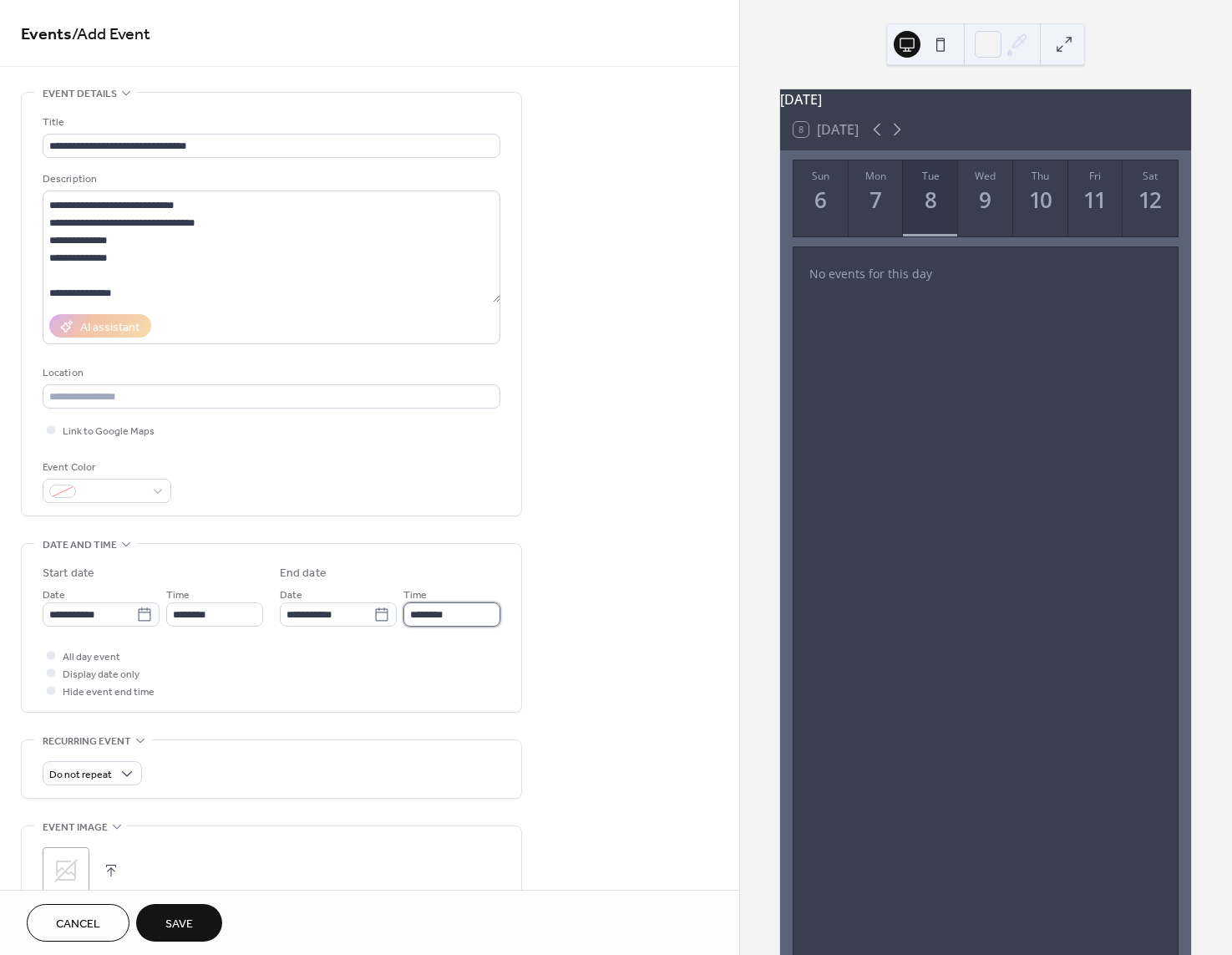 click on "********" at bounding box center (452, 614) 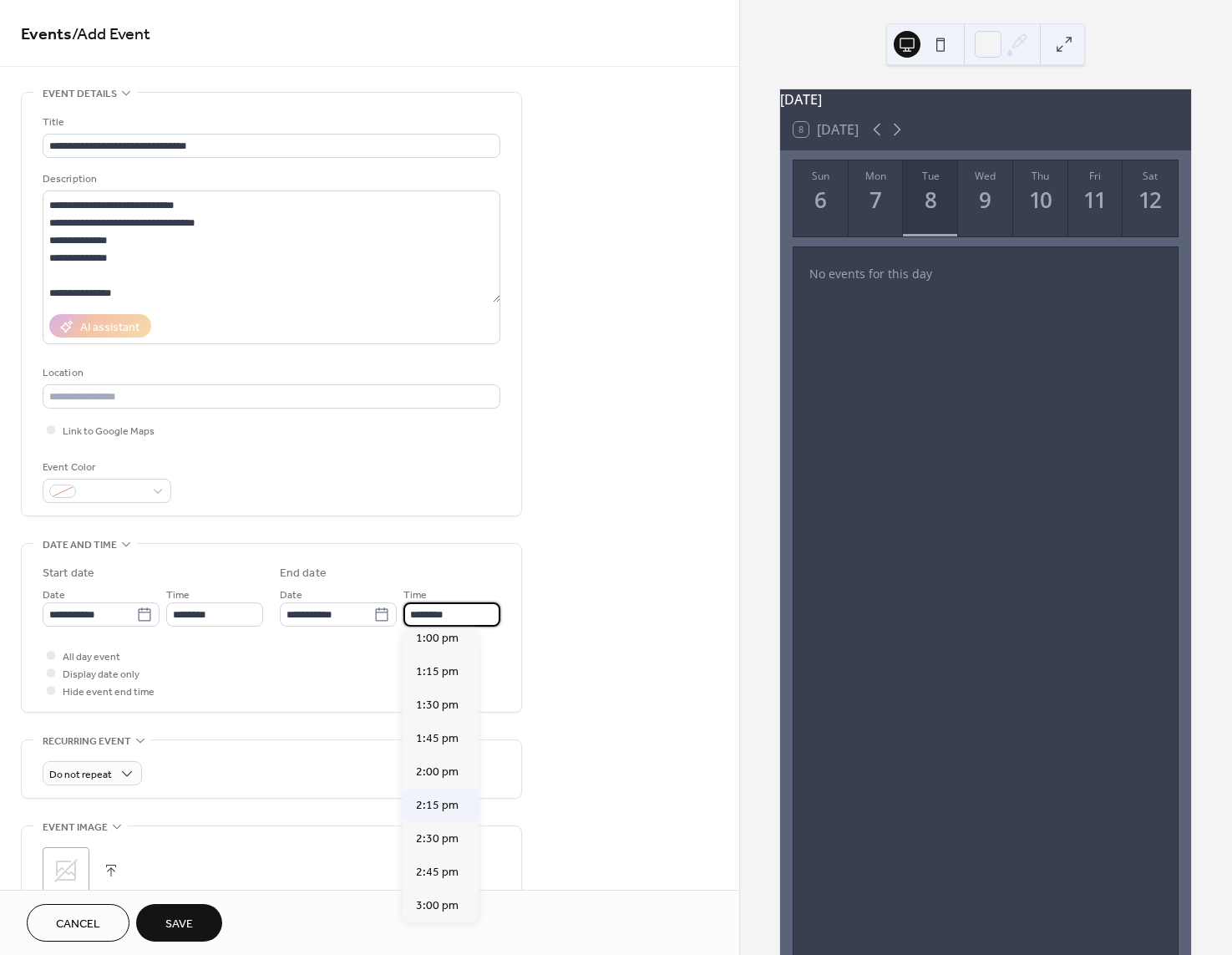 scroll, scrollTop: 251, scrollLeft: 0, axis: vertical 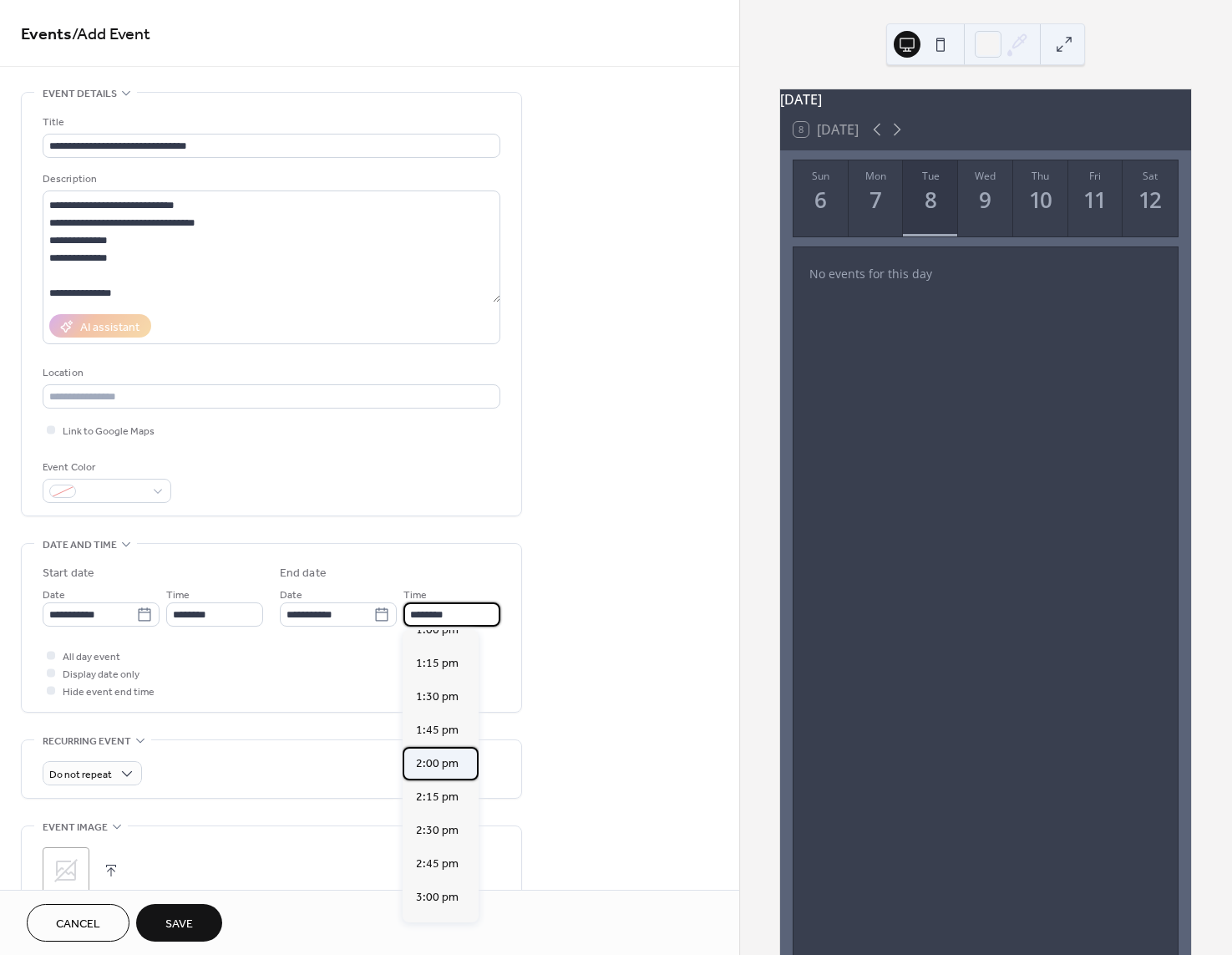 click on "2:00 pm" at bounding box center (437, 764) 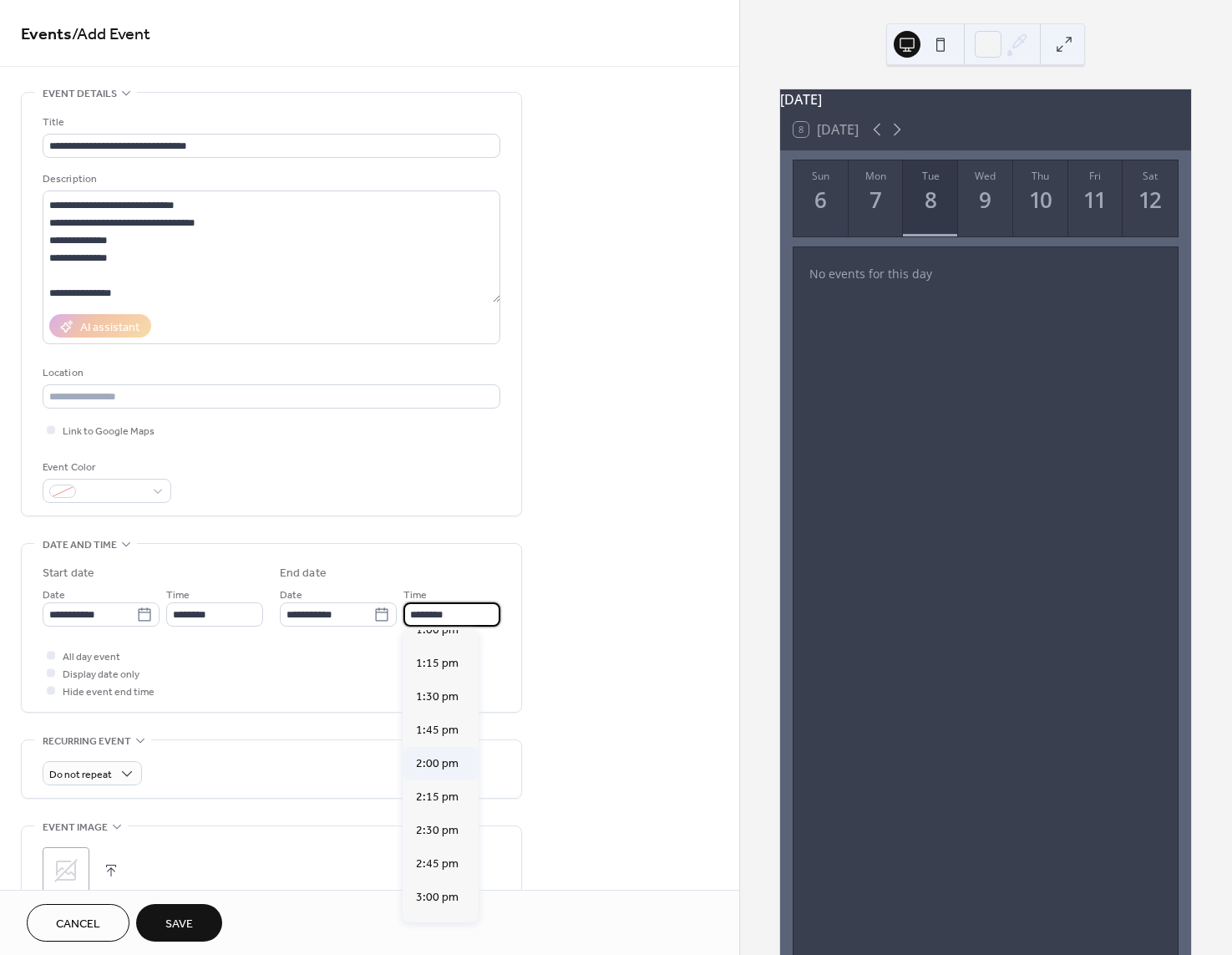 type on "*******" 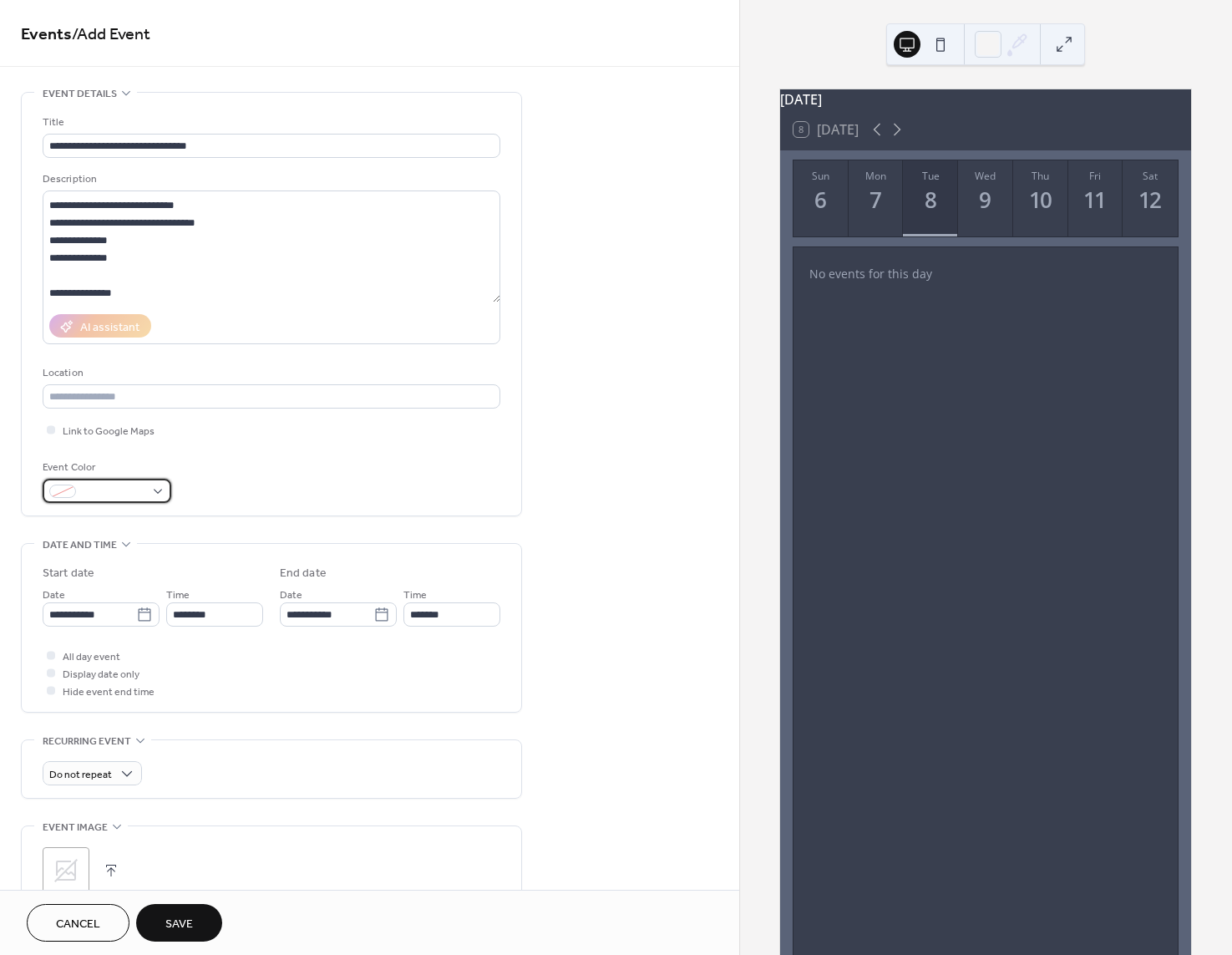 click at bounding box center [114, 492] 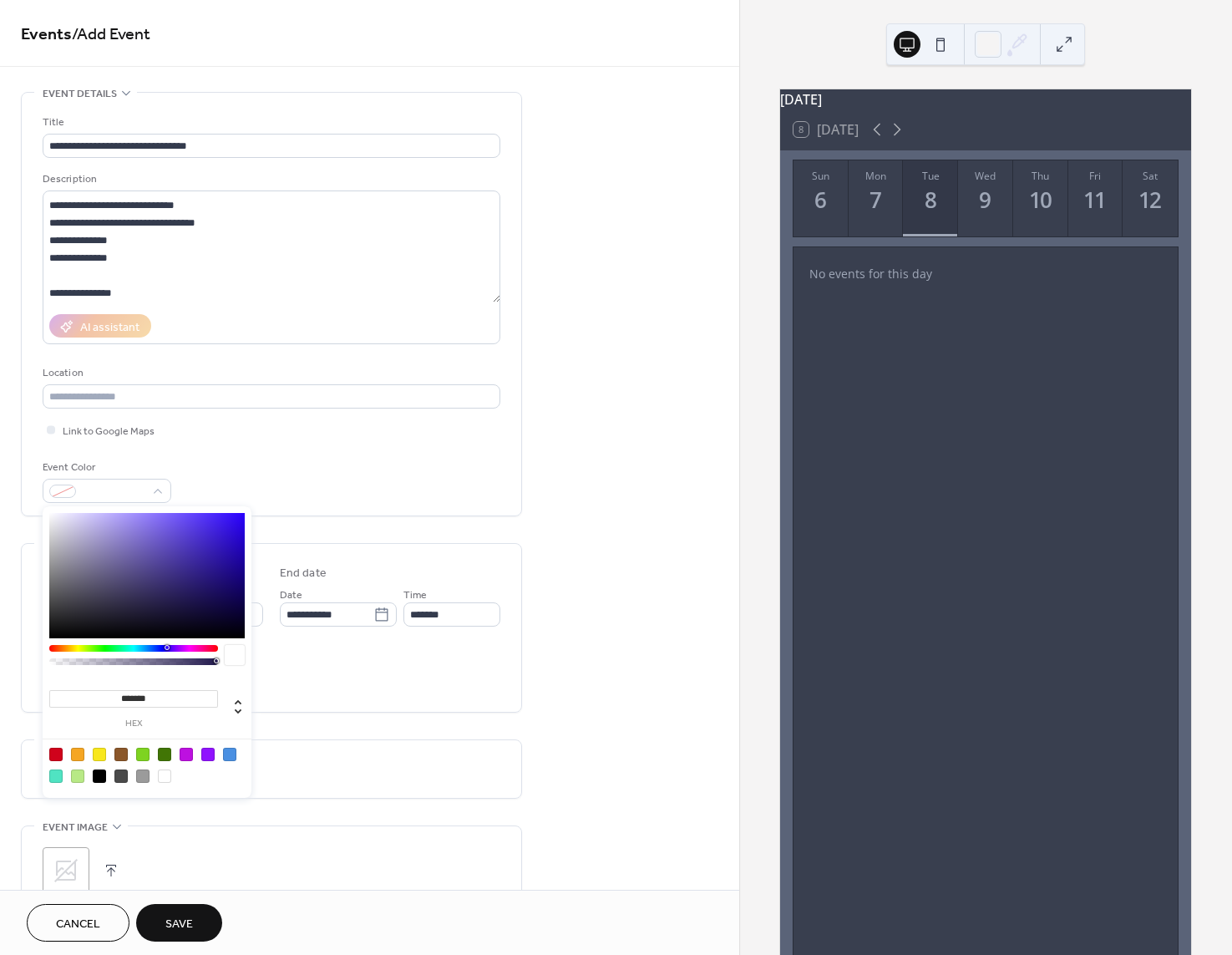 click at bounding box center (147, 576) 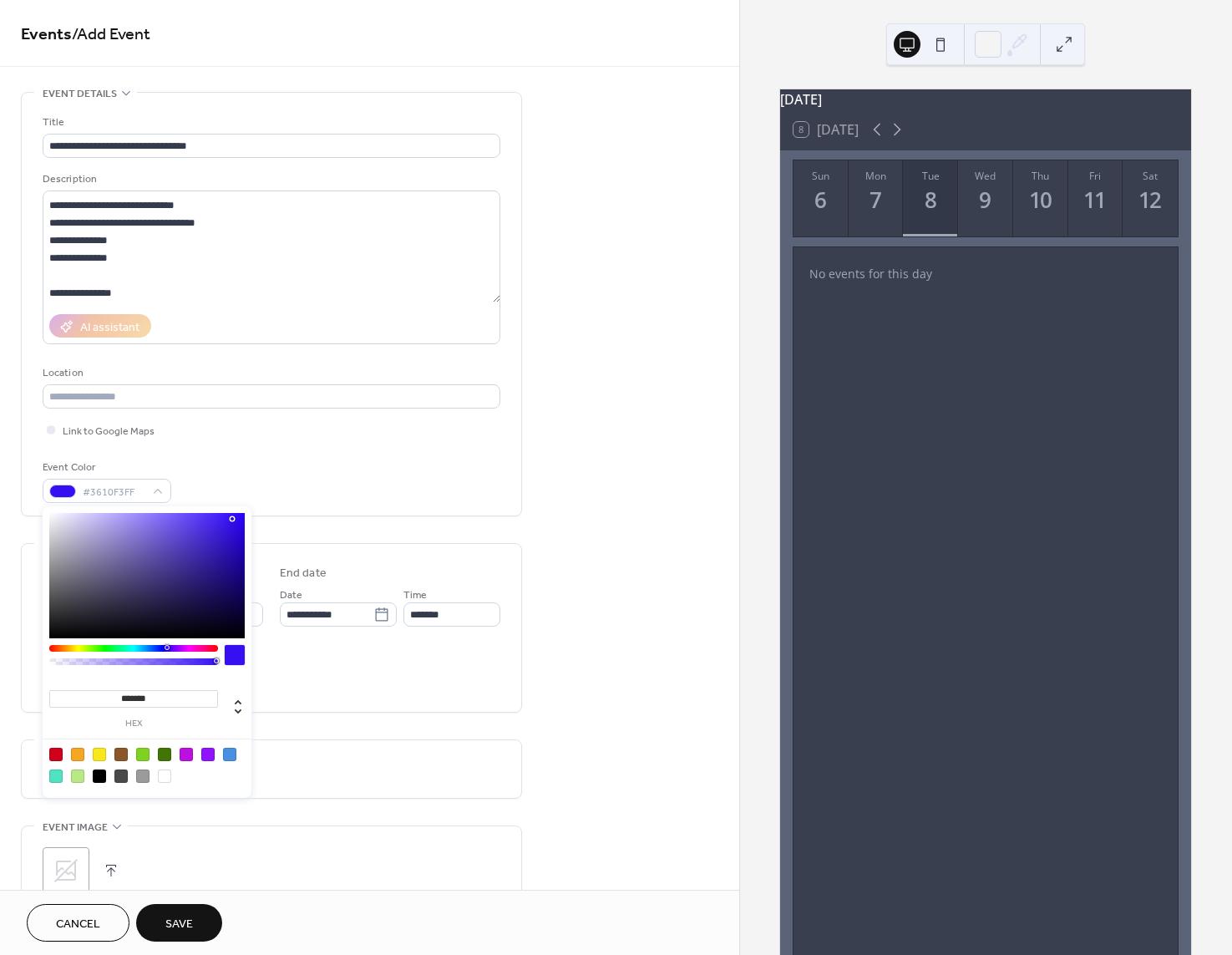 click at bounding box center [208, 754] 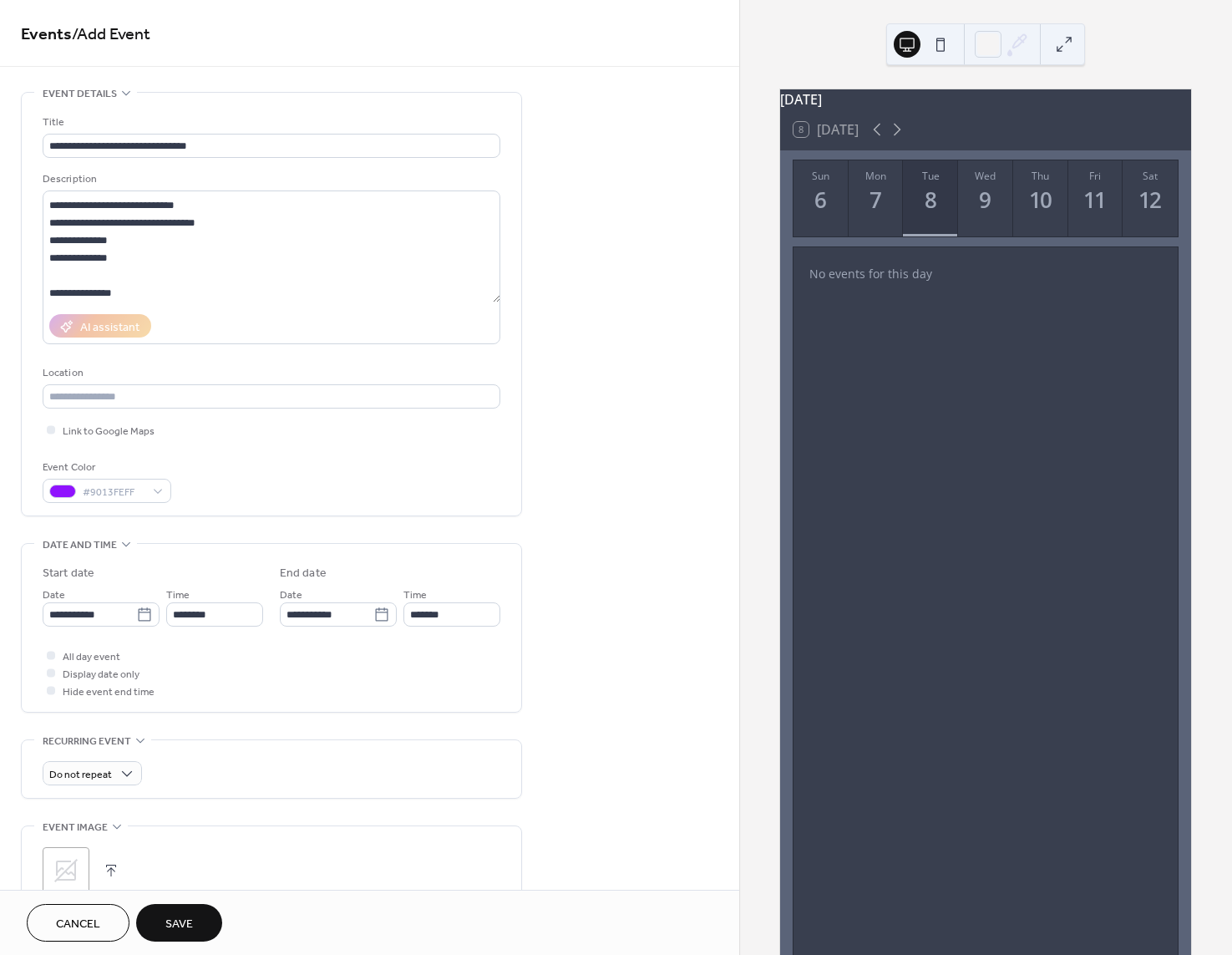 click on "**********" at bounding box center (271, 627) 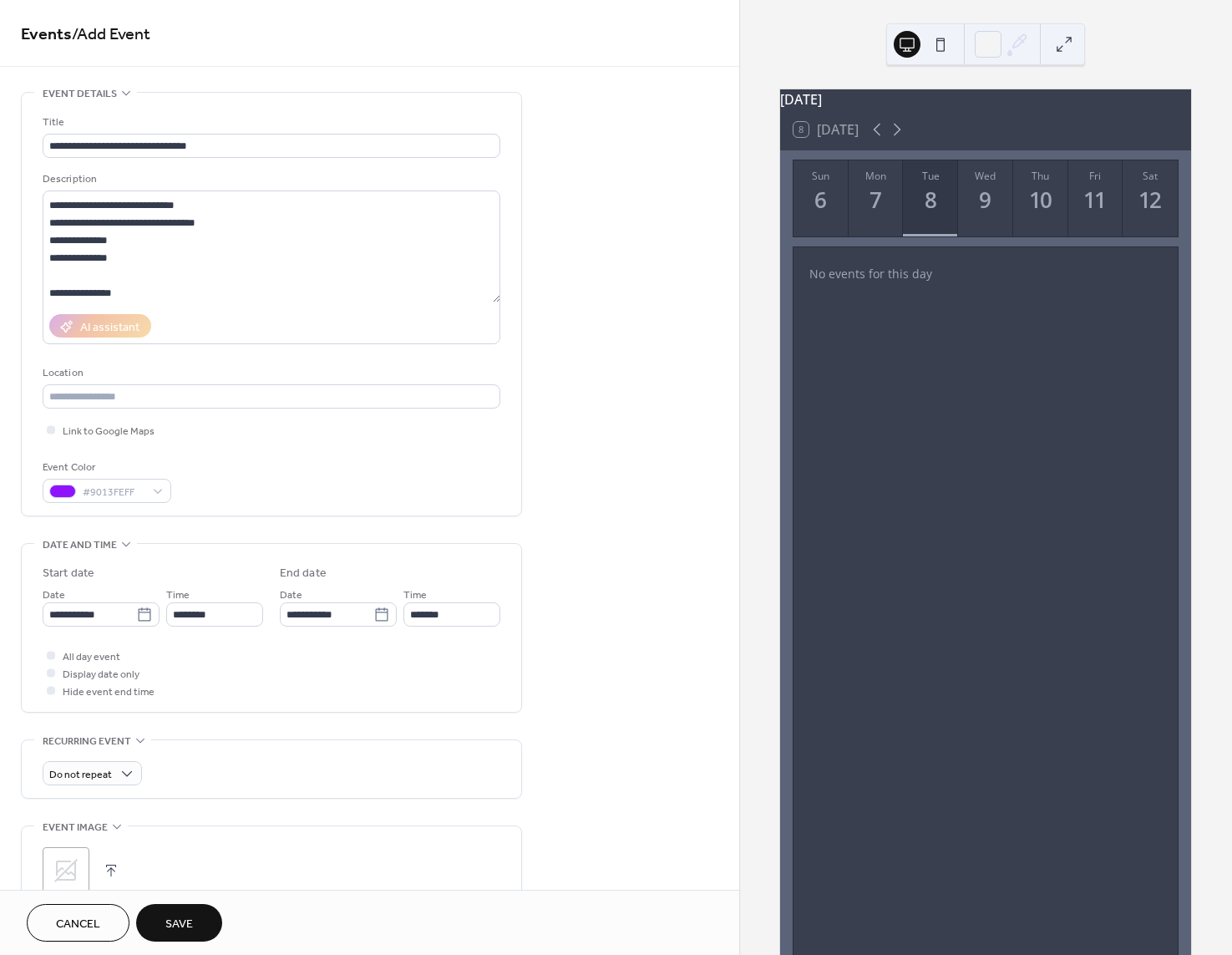 click on "Save" at bounding box center [179, 924] 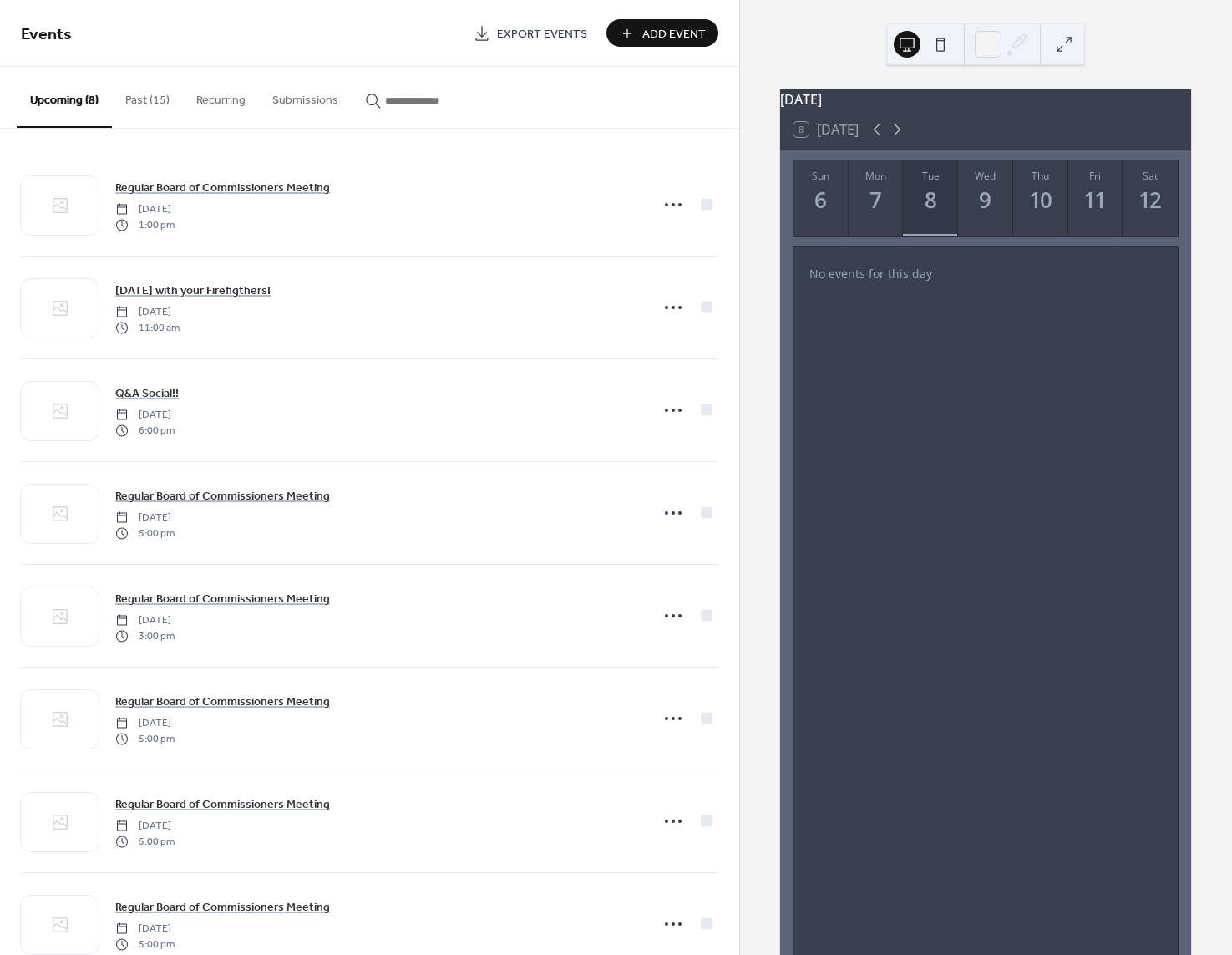 click on "Add Event" at bounding box center [674, 34] 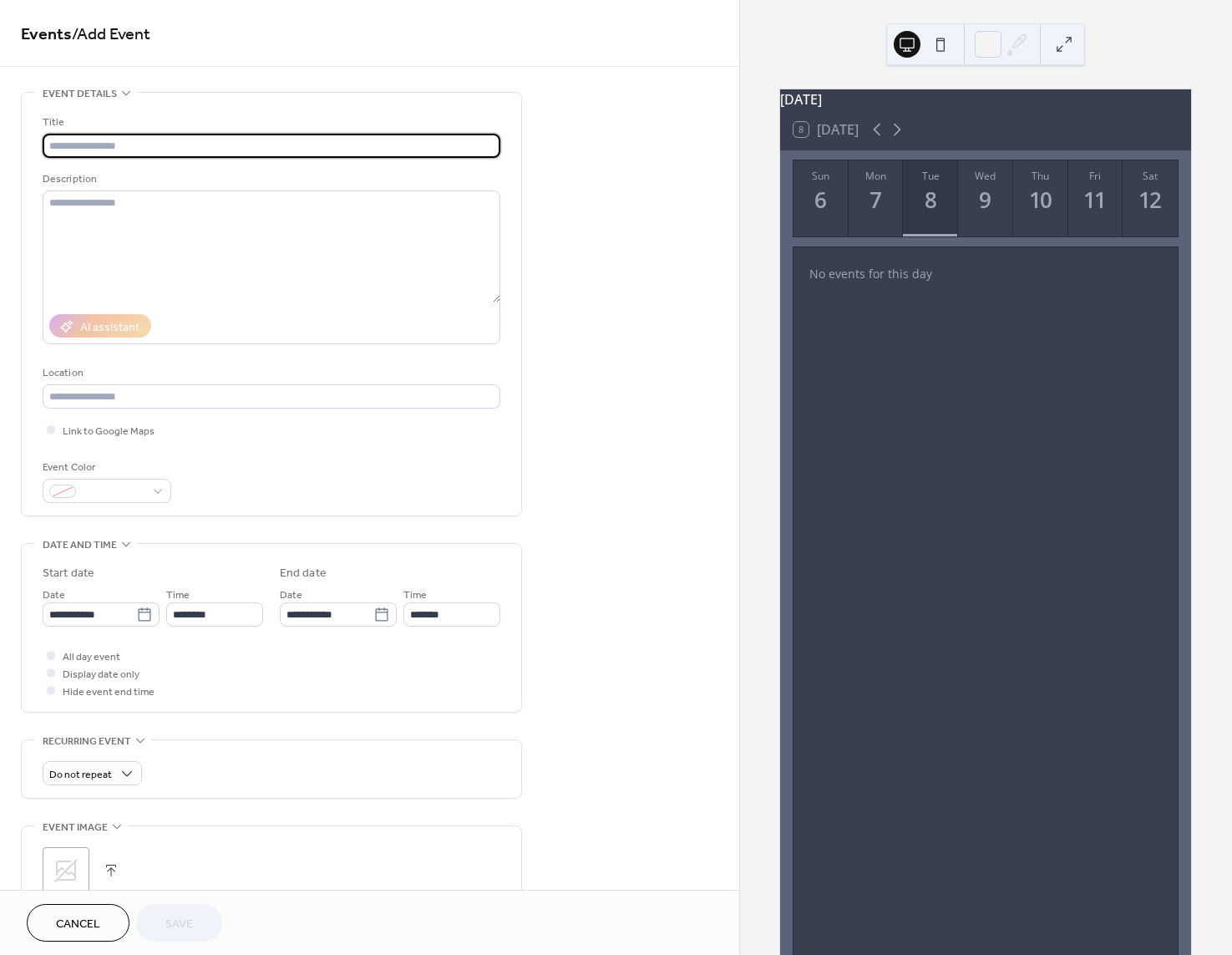 click at bounding box center (271, 145) 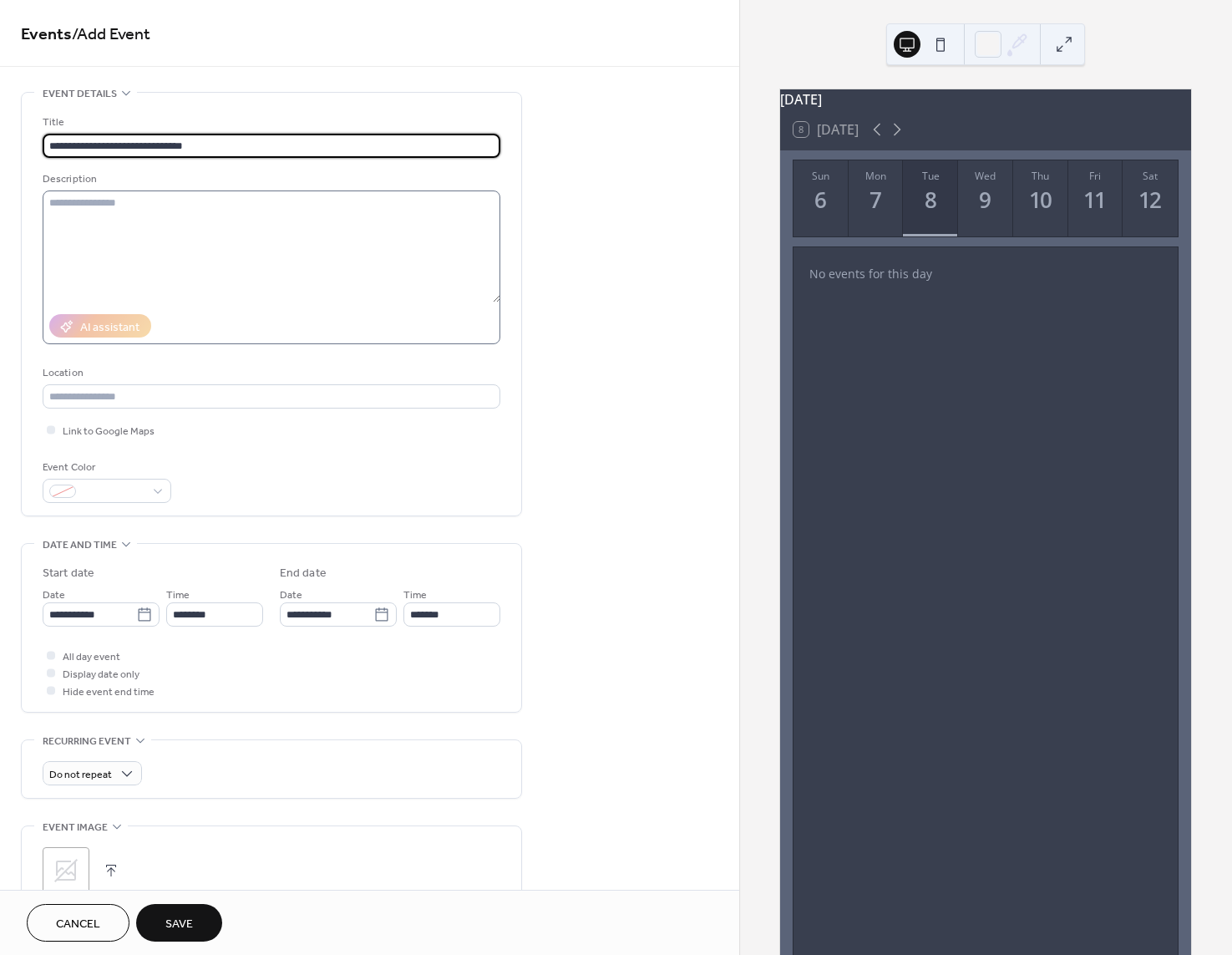 type on "**********" 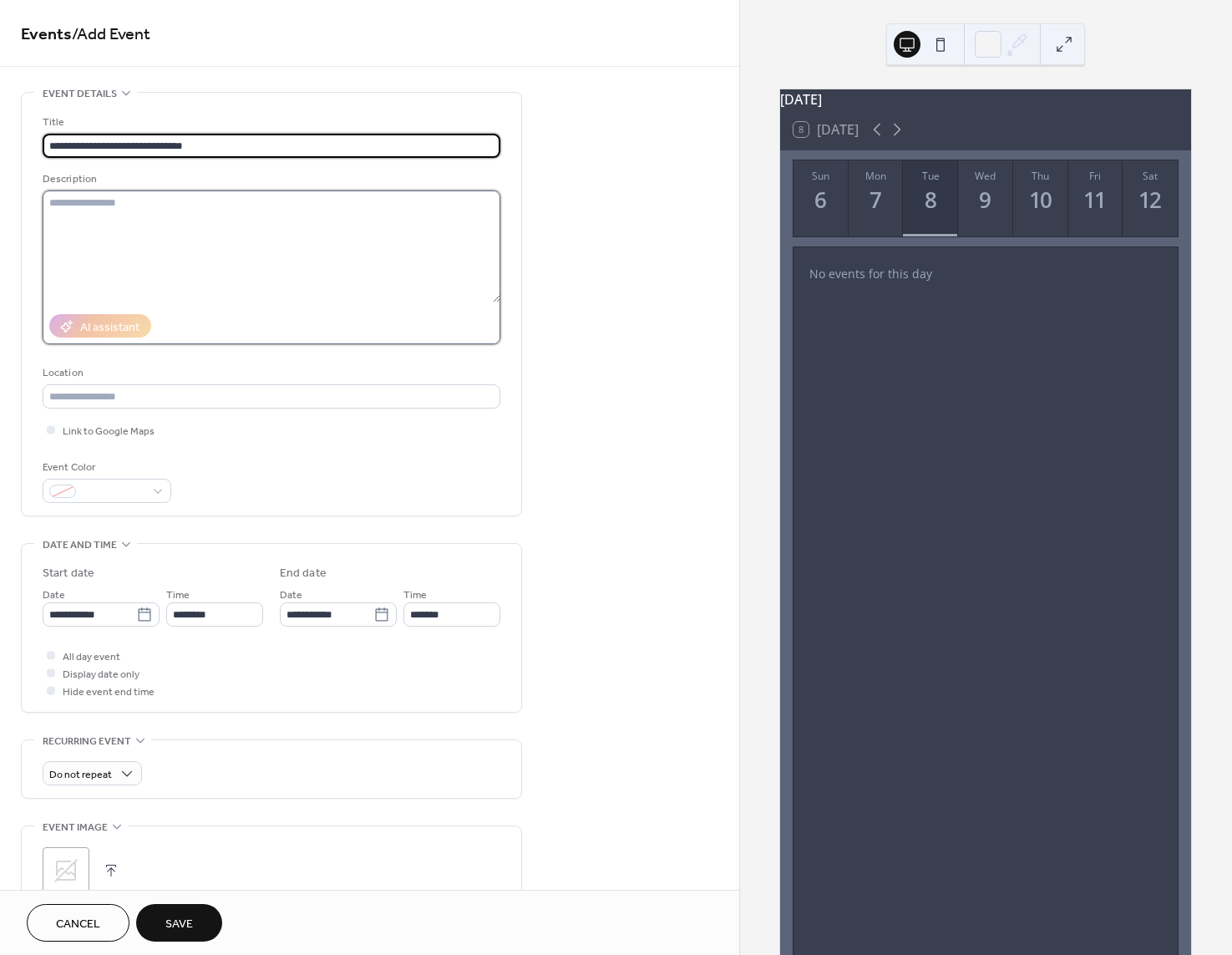 click at bounding box center [271, 246] 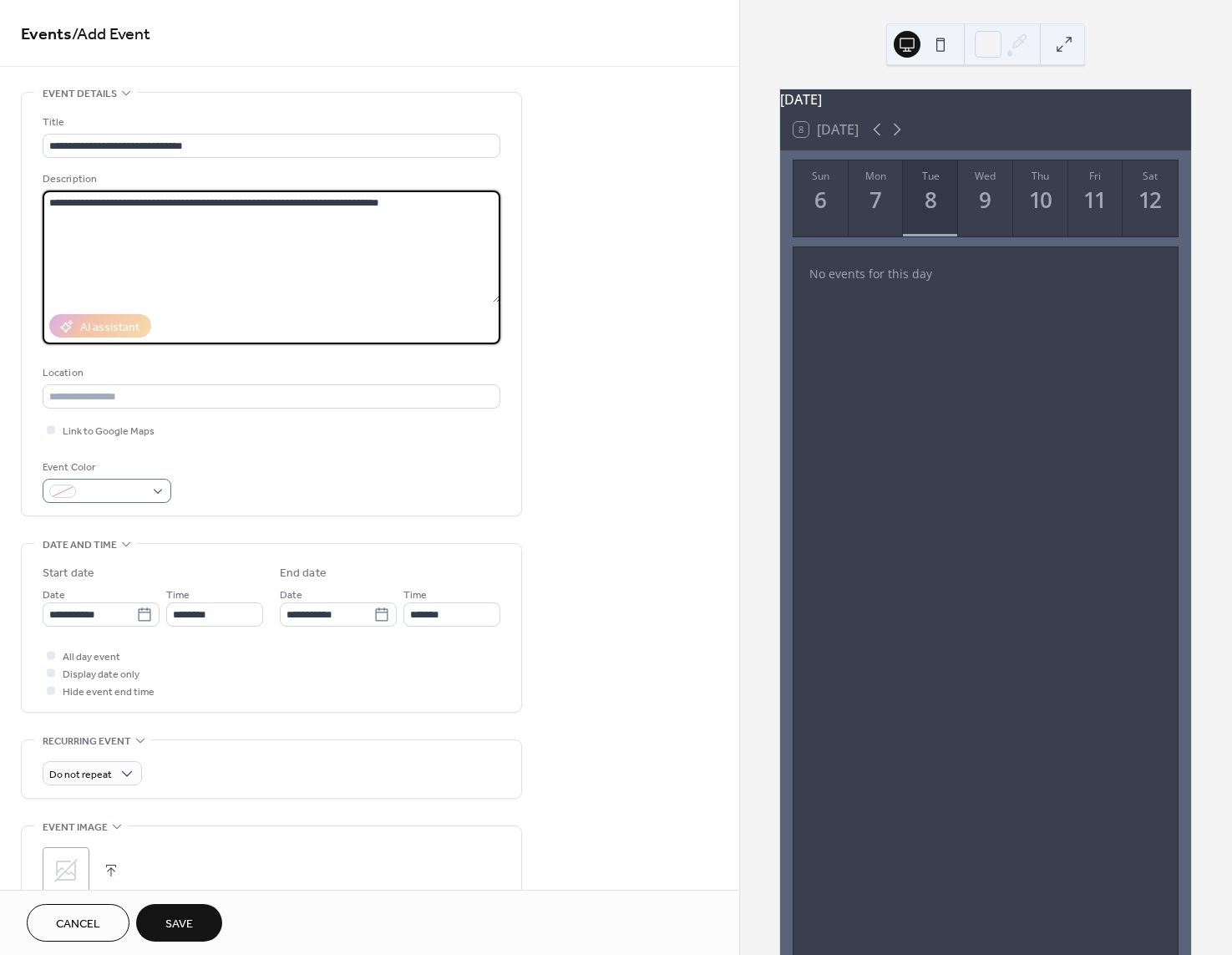 type on "**********" 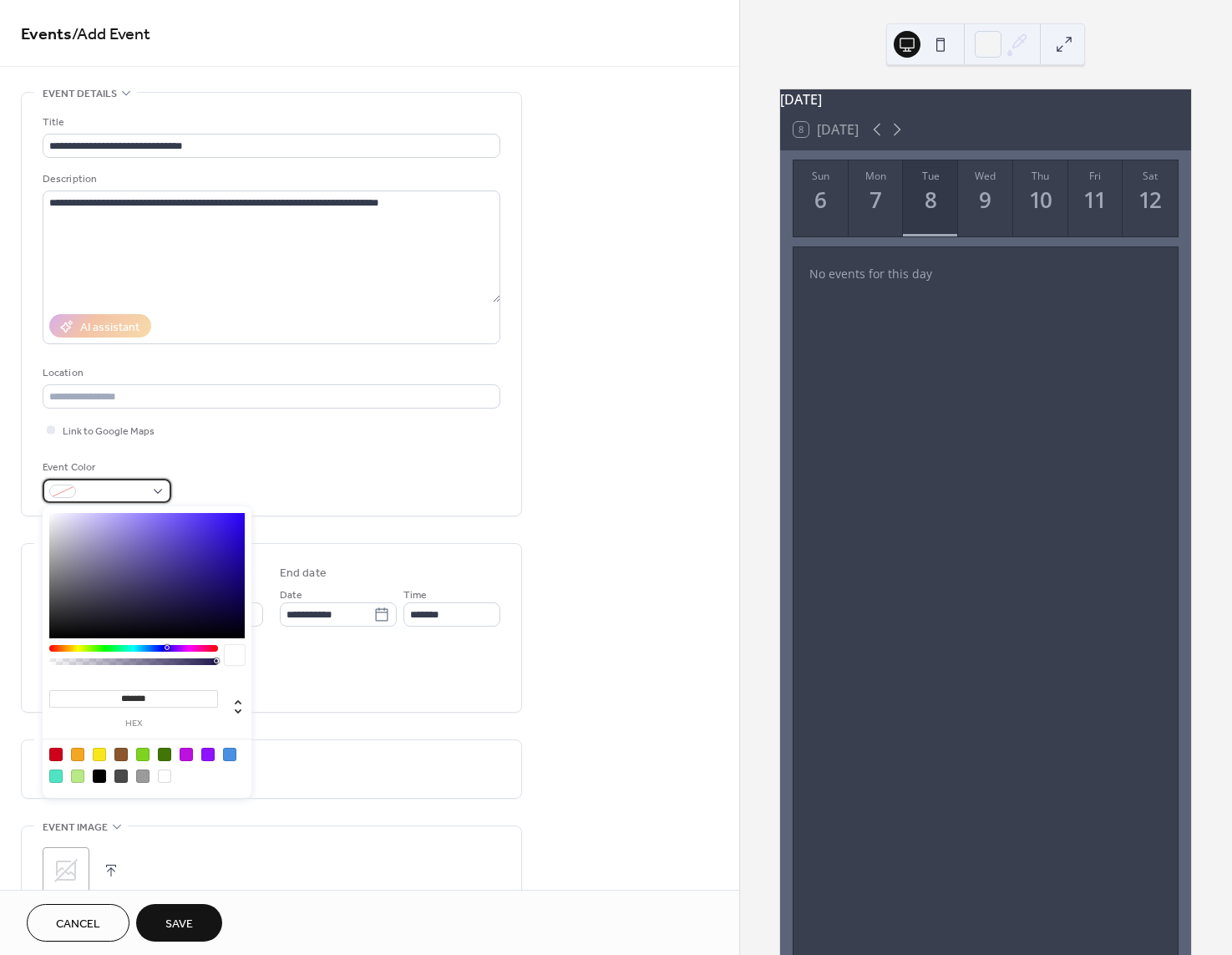 click at bounding box center [114, 492] 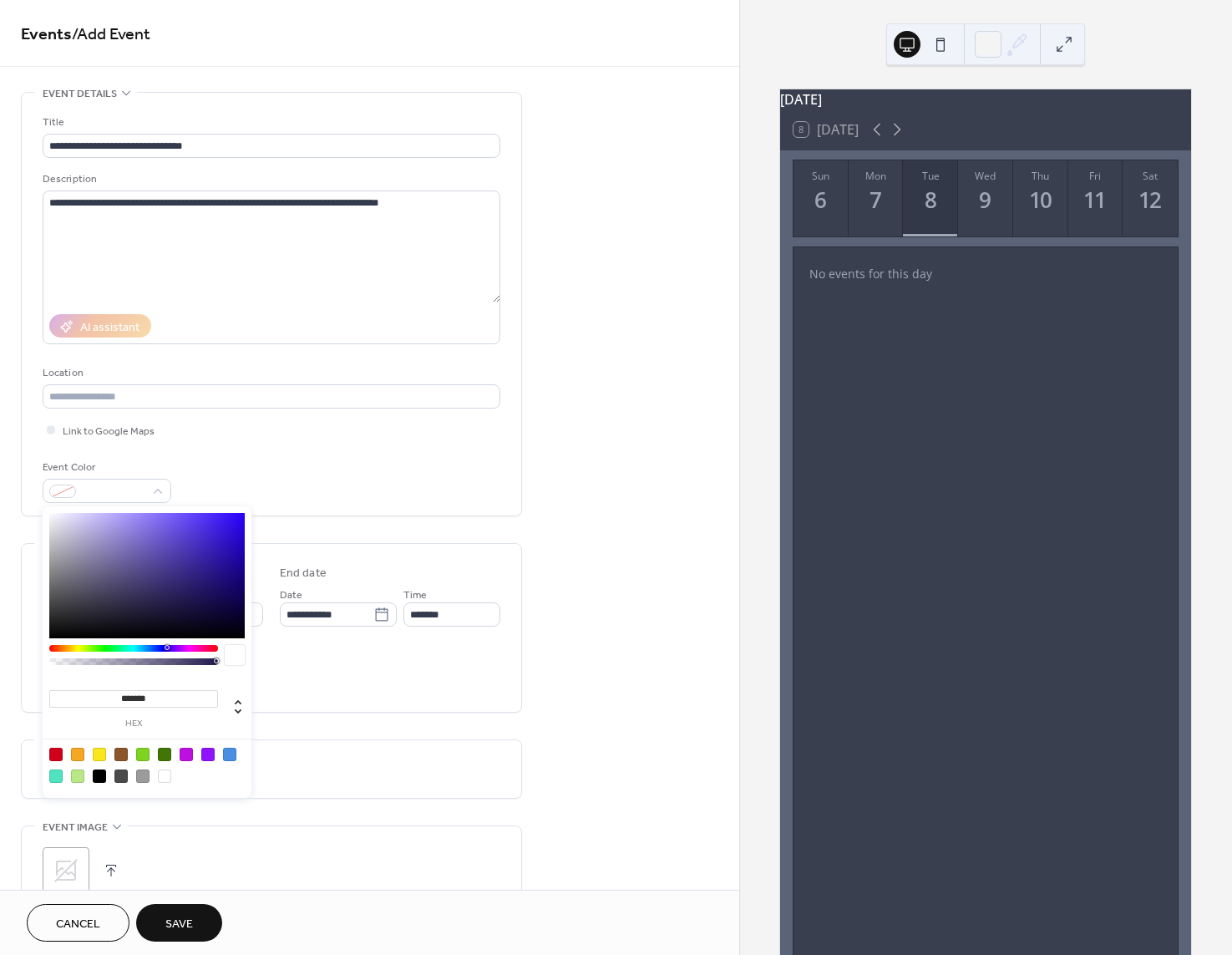 click at bounding box center (134, 648) 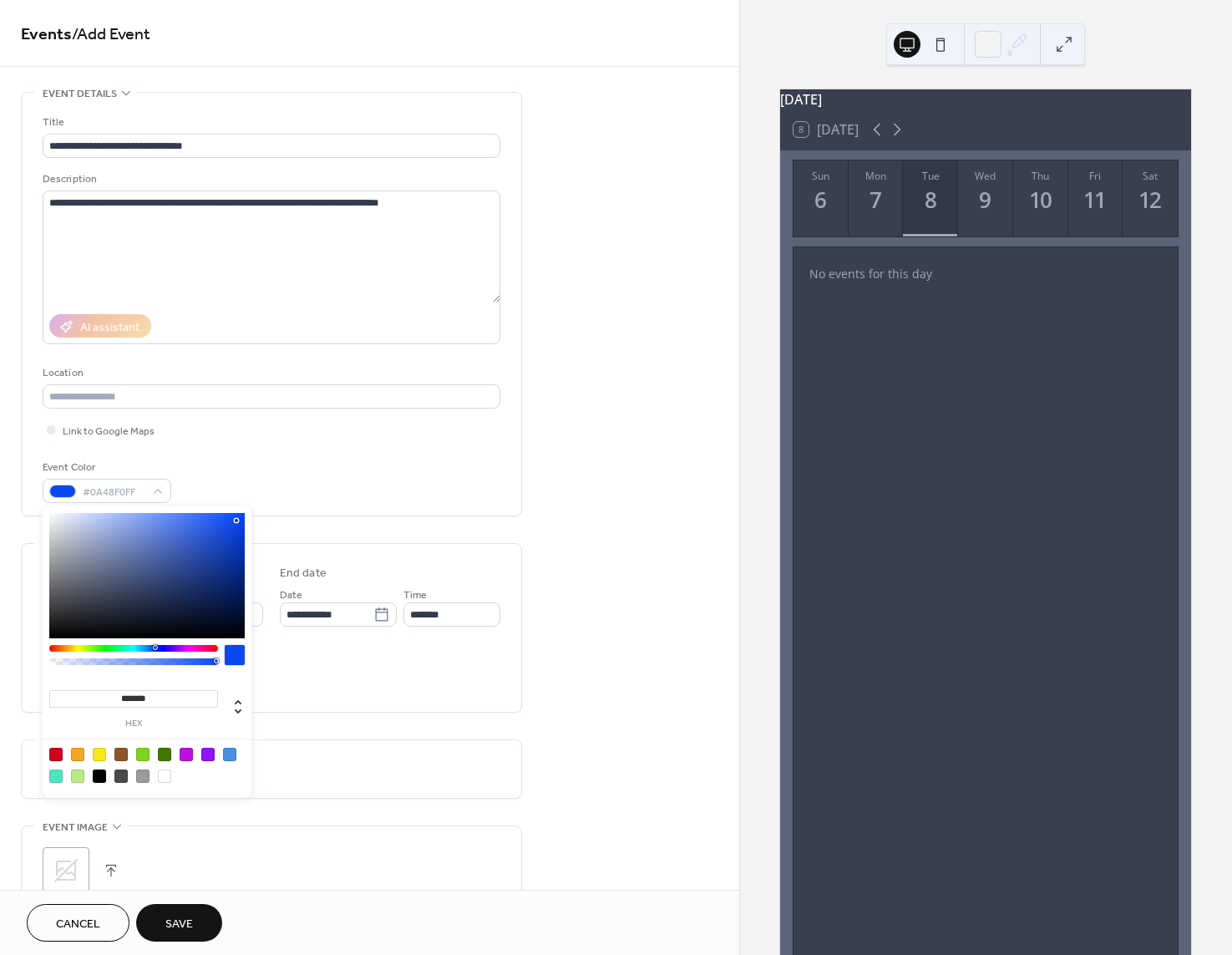 click at bounding box center [147, 576] 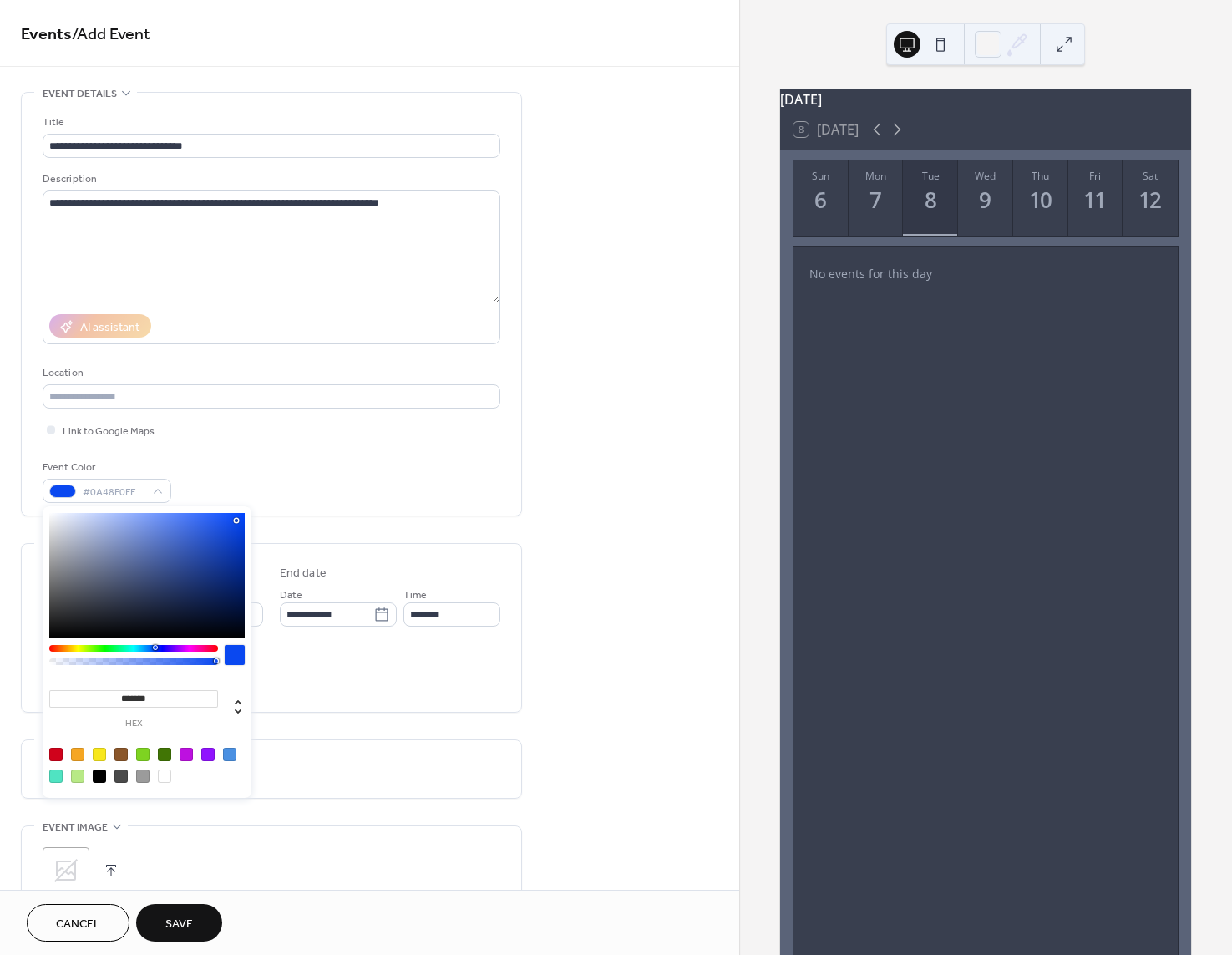 type on "*******" 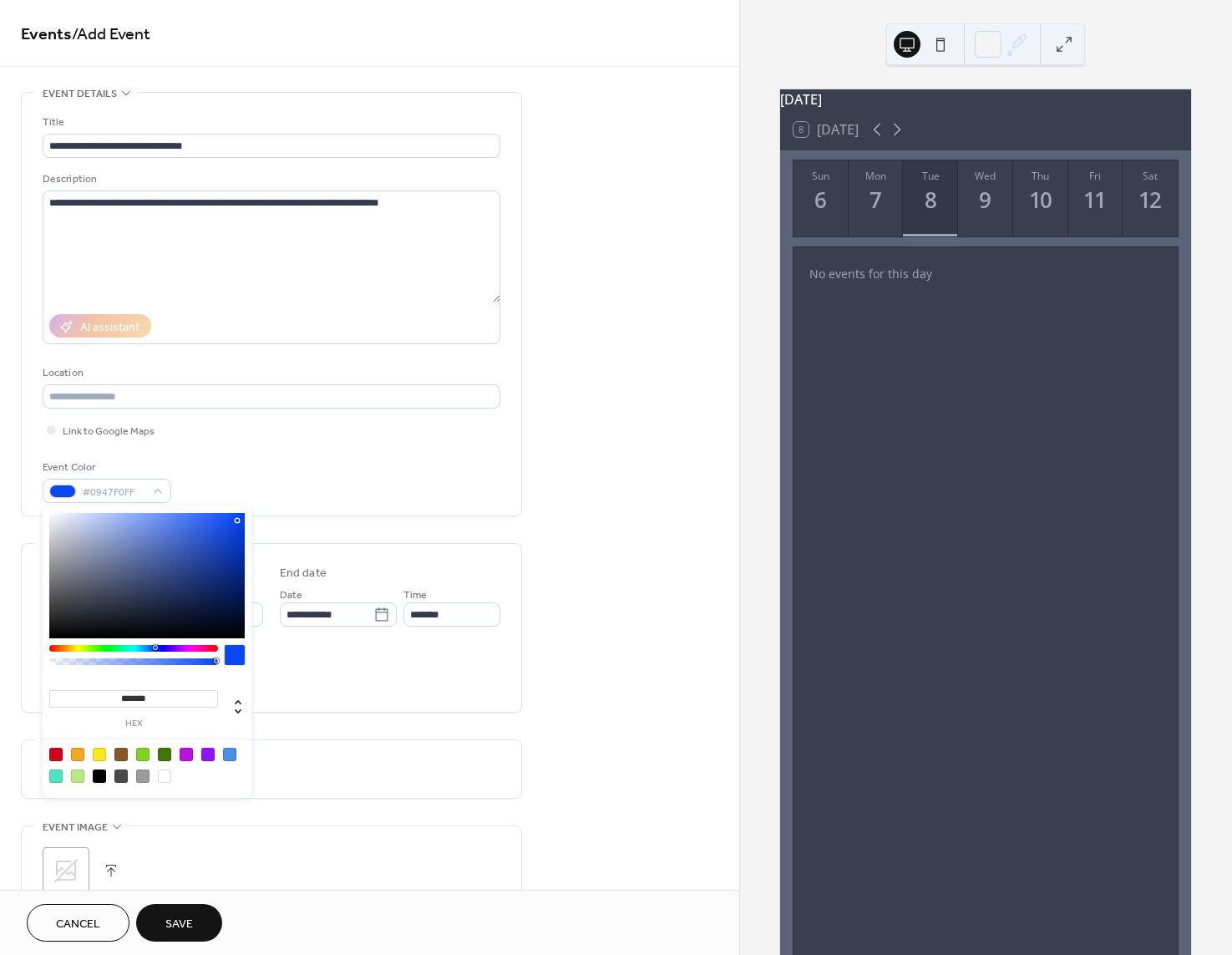 click on "Event Color #0947F0FF" at bounding box center [271, 480] 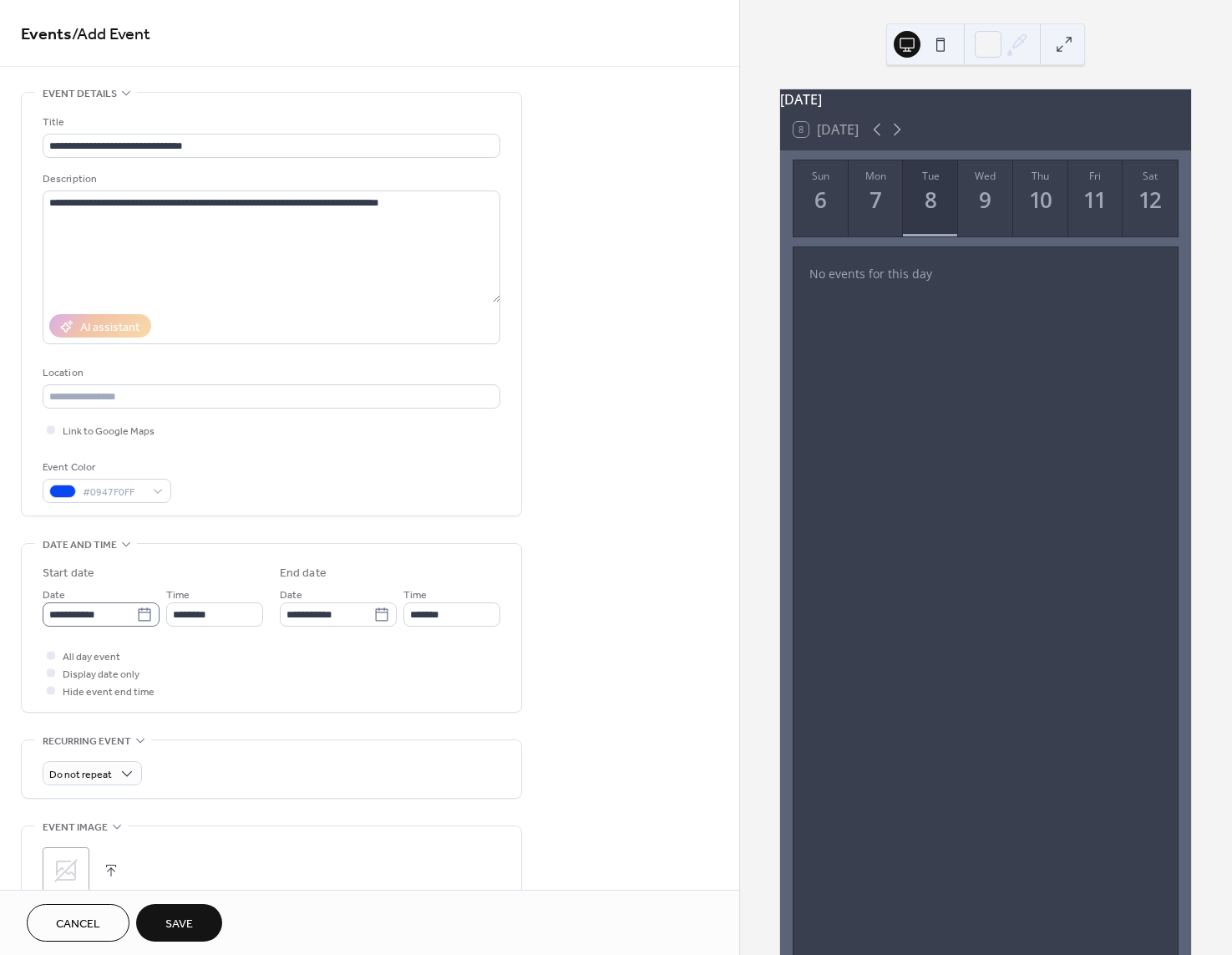 click 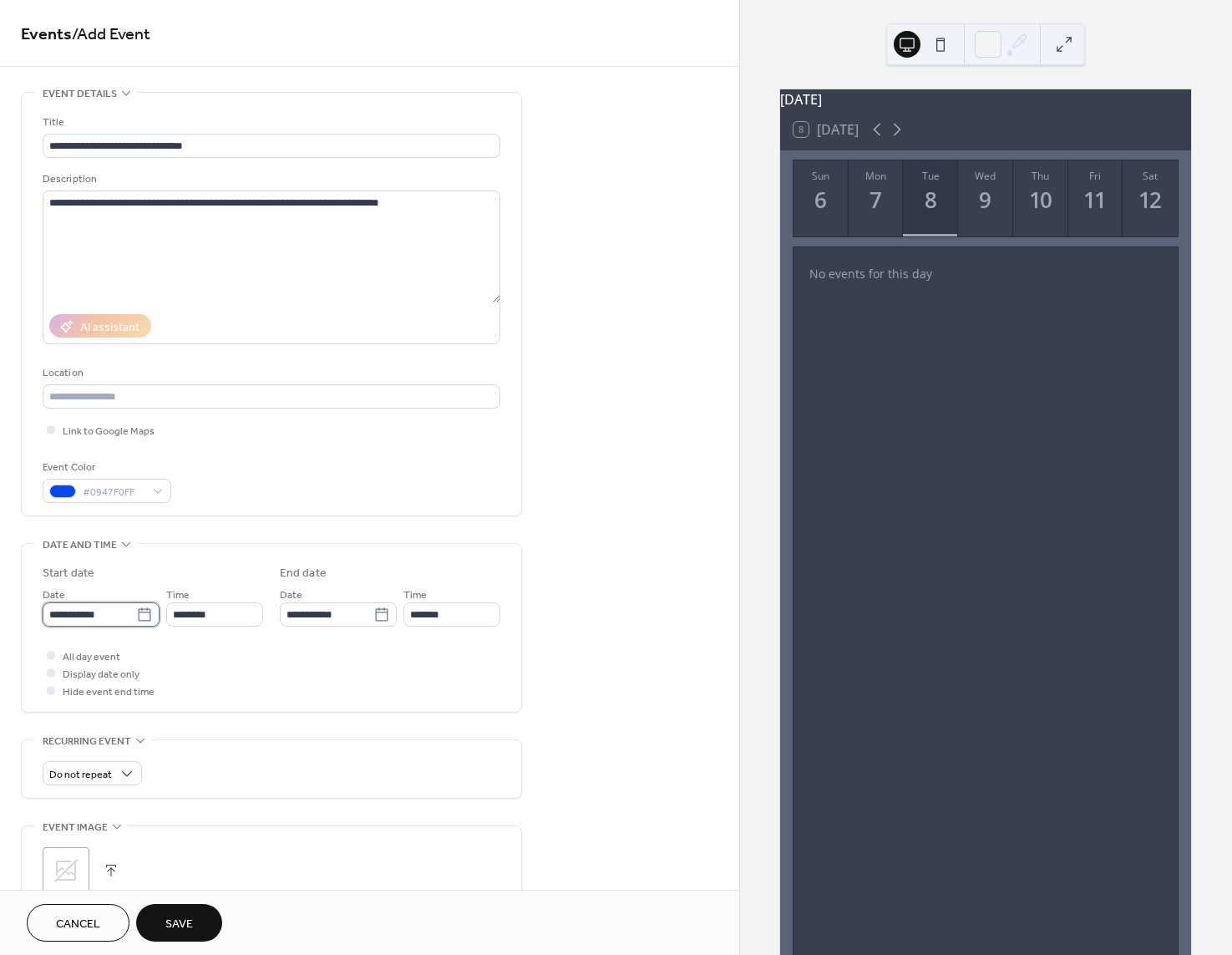 click on "**********" at bounding box center [89, 614] 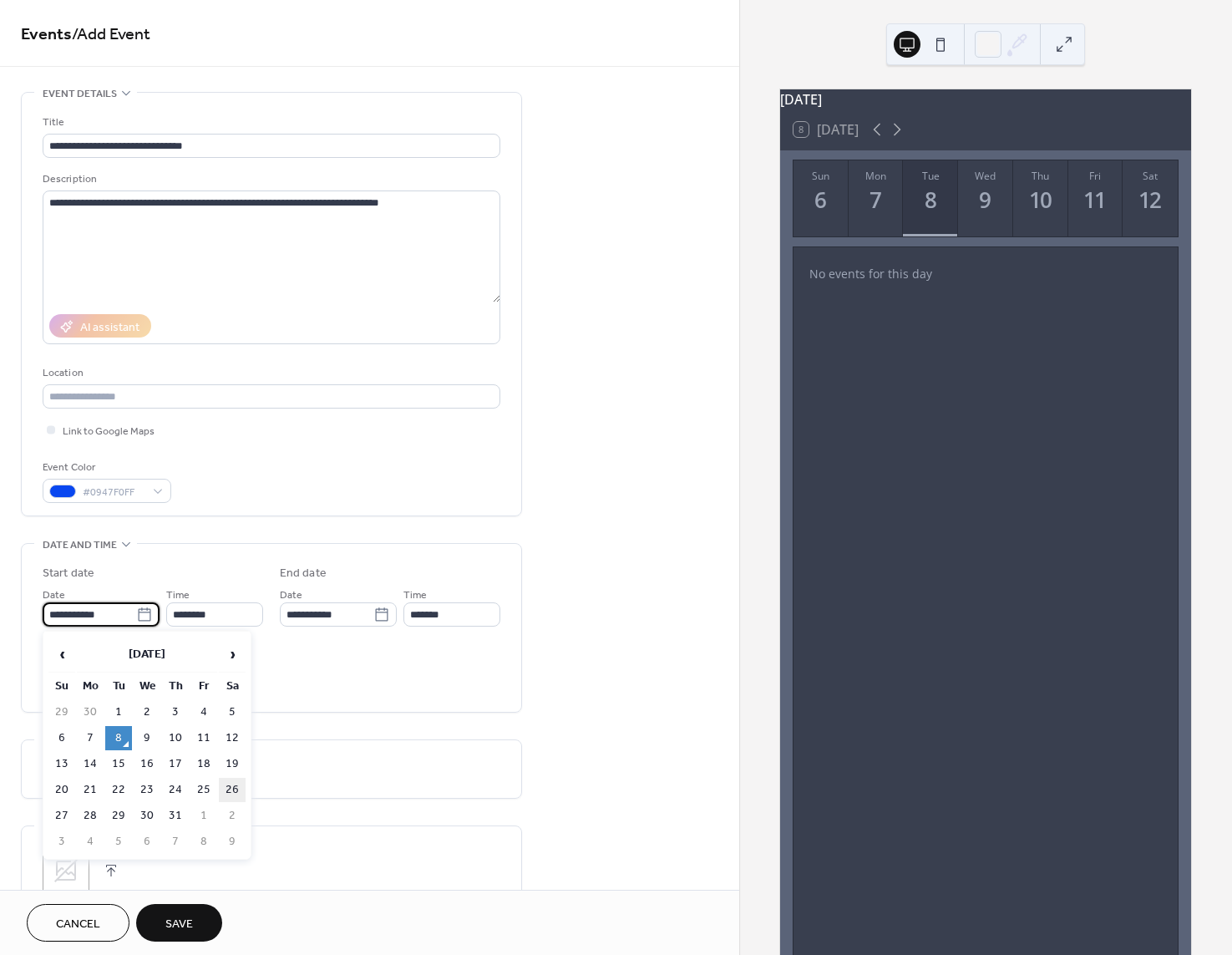 click on "26" at bounding box center (232, 790) 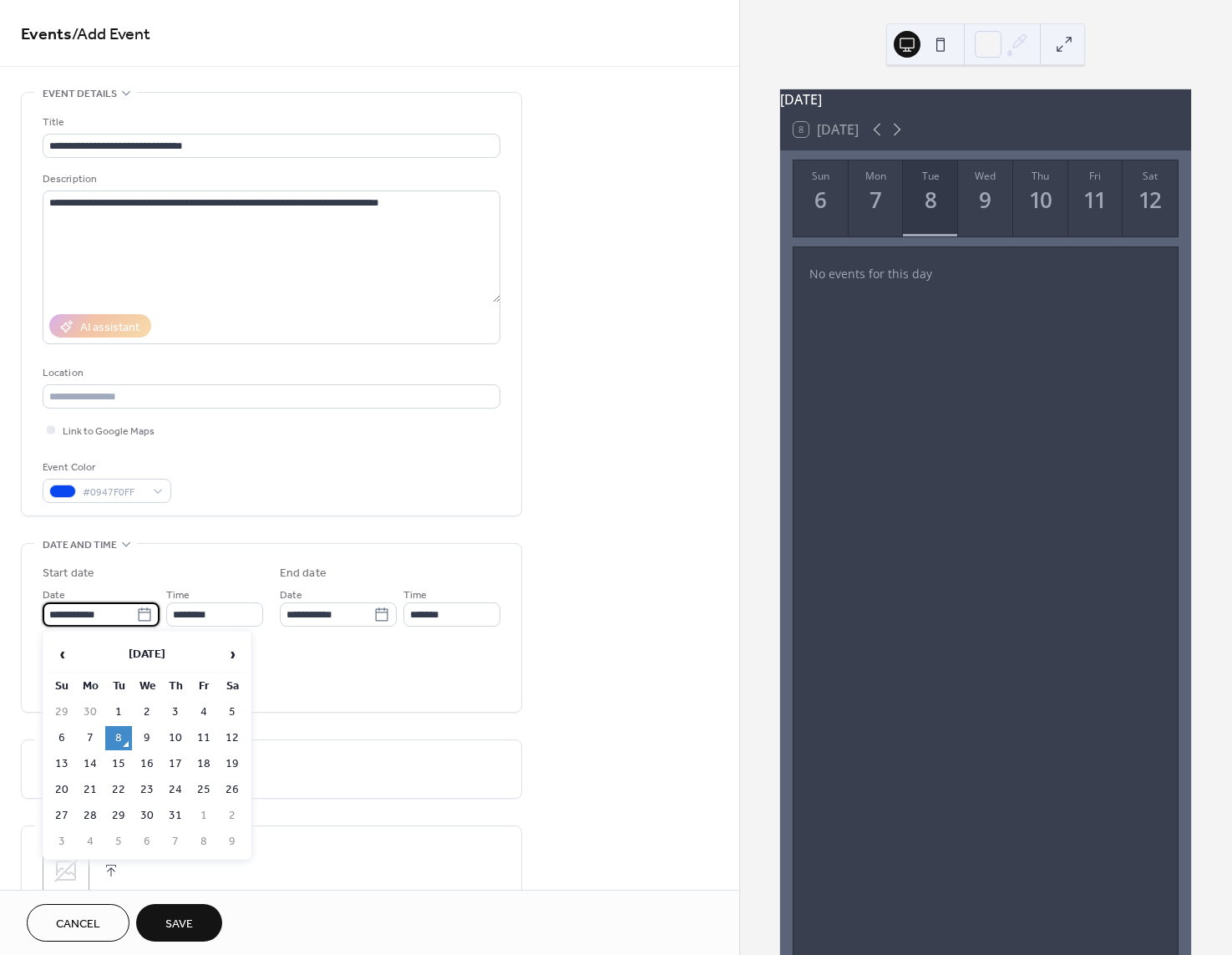 type on "**********" 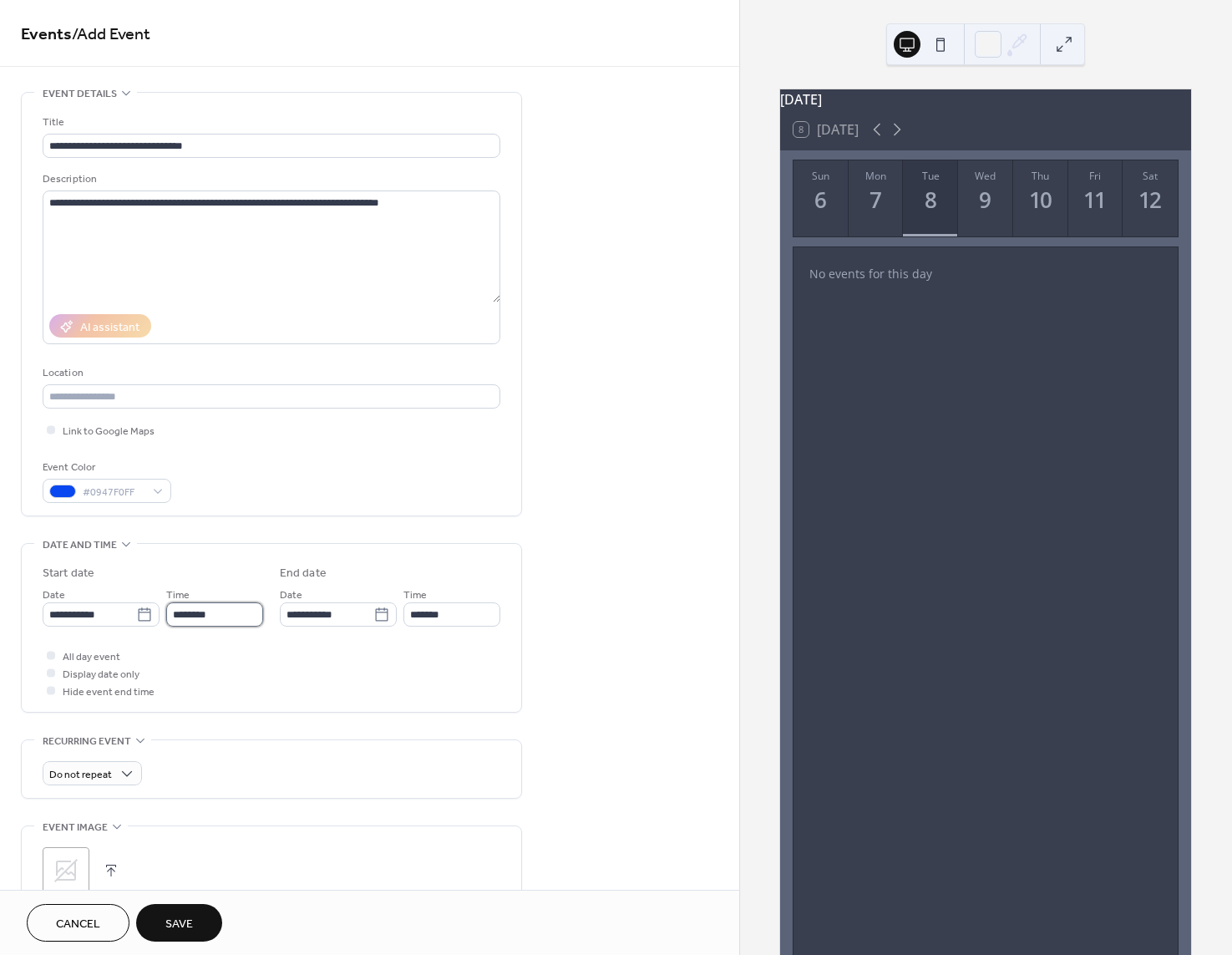 click on "********" at bounding box center (215, 614) 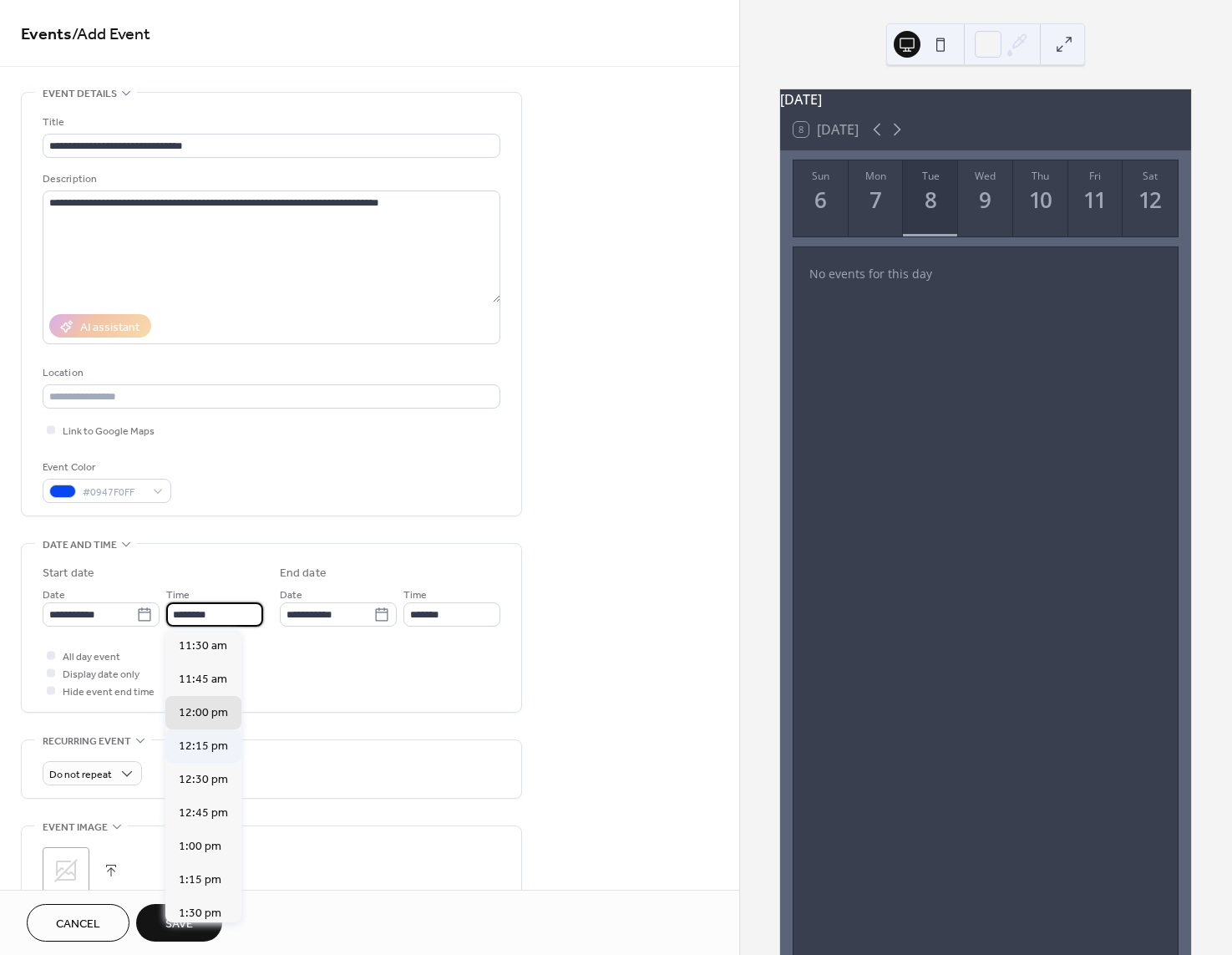 scroll, scrollTop: 1477, scrollLeft: 0, axis: vertical 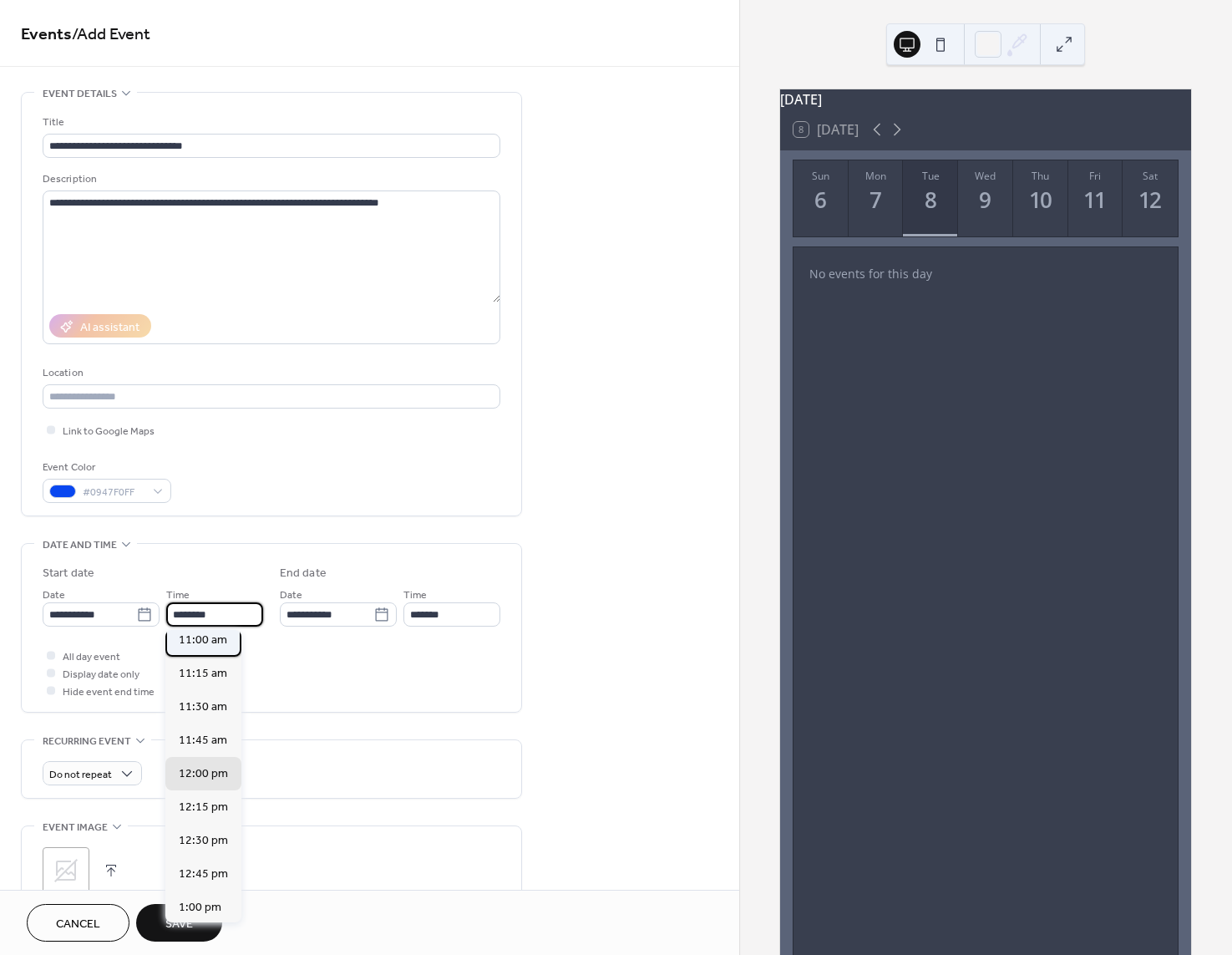 click on "11:00 am" at bounding box center (203, 640) 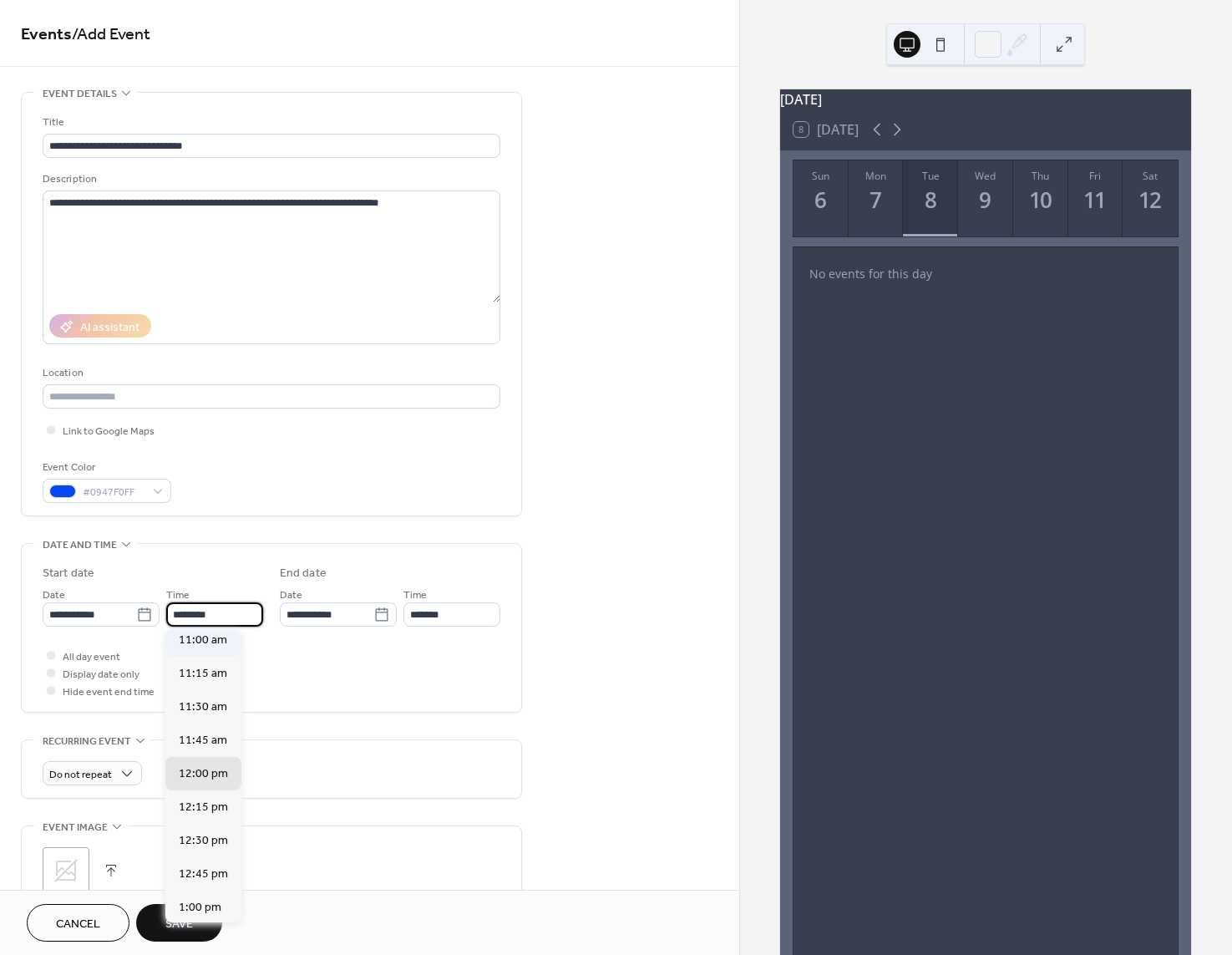 type on "********" 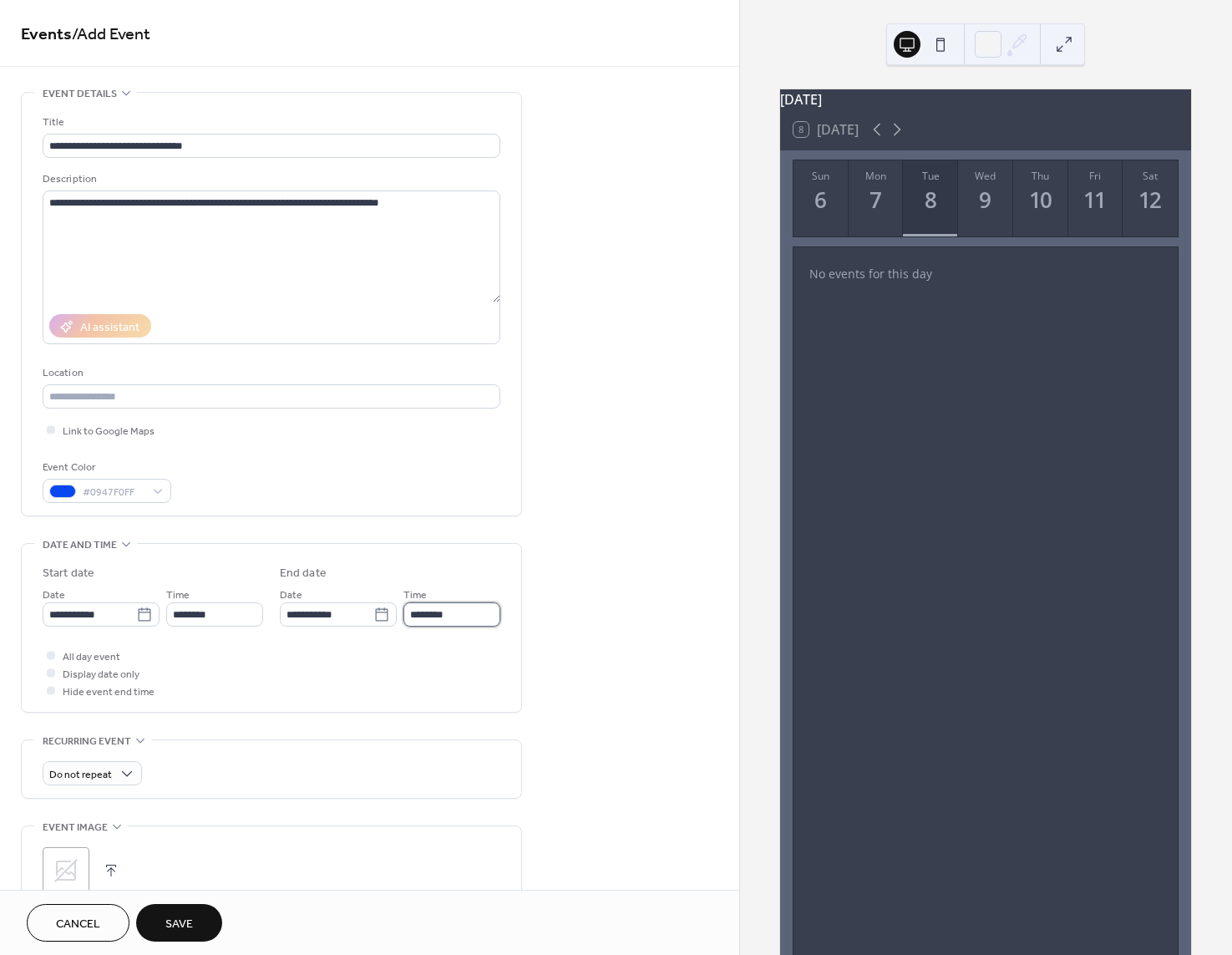 click on "********" at bounding box center (452, 614) 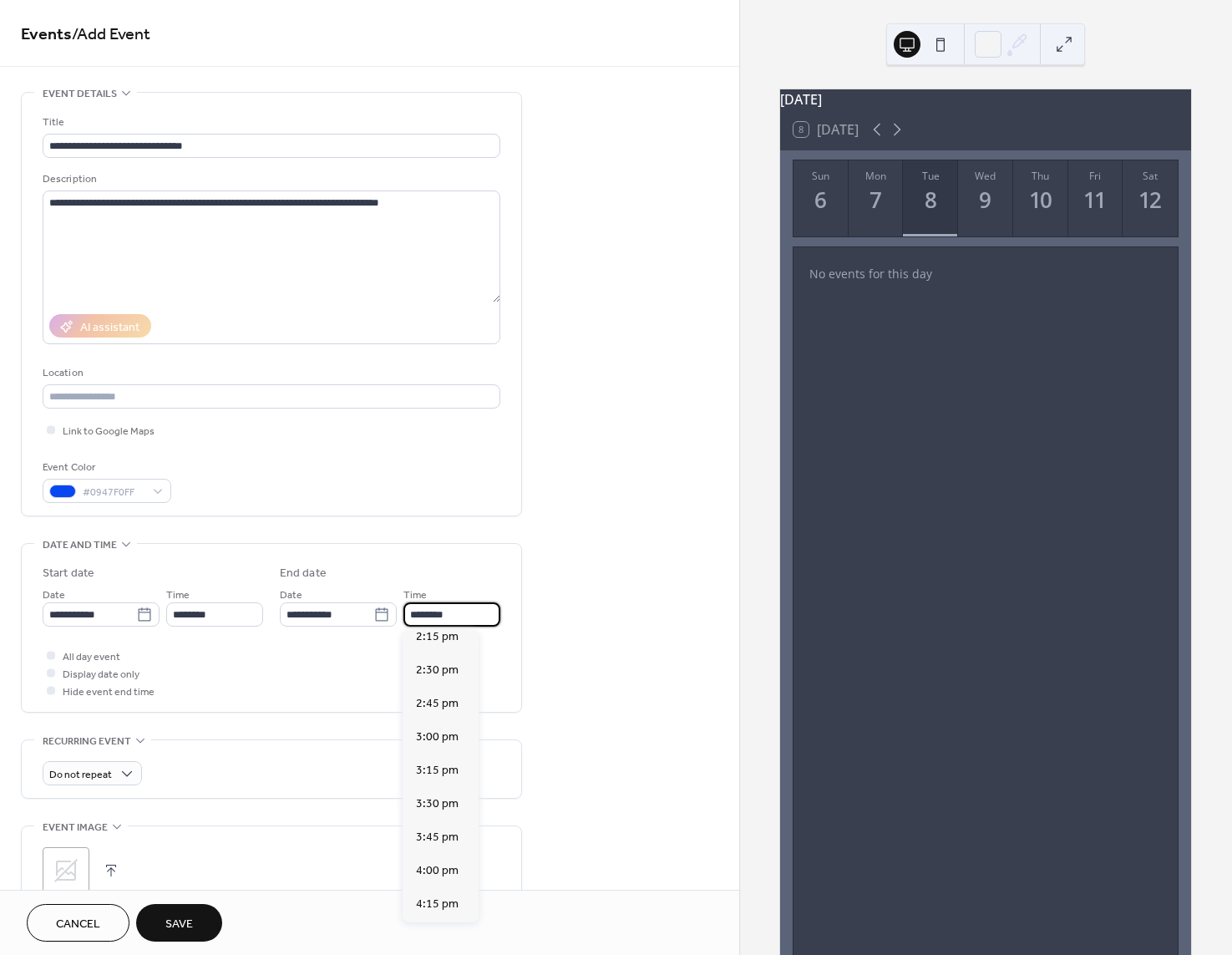 scroll, scrollTop: 418, scrollLeft: 0, axis: vertical 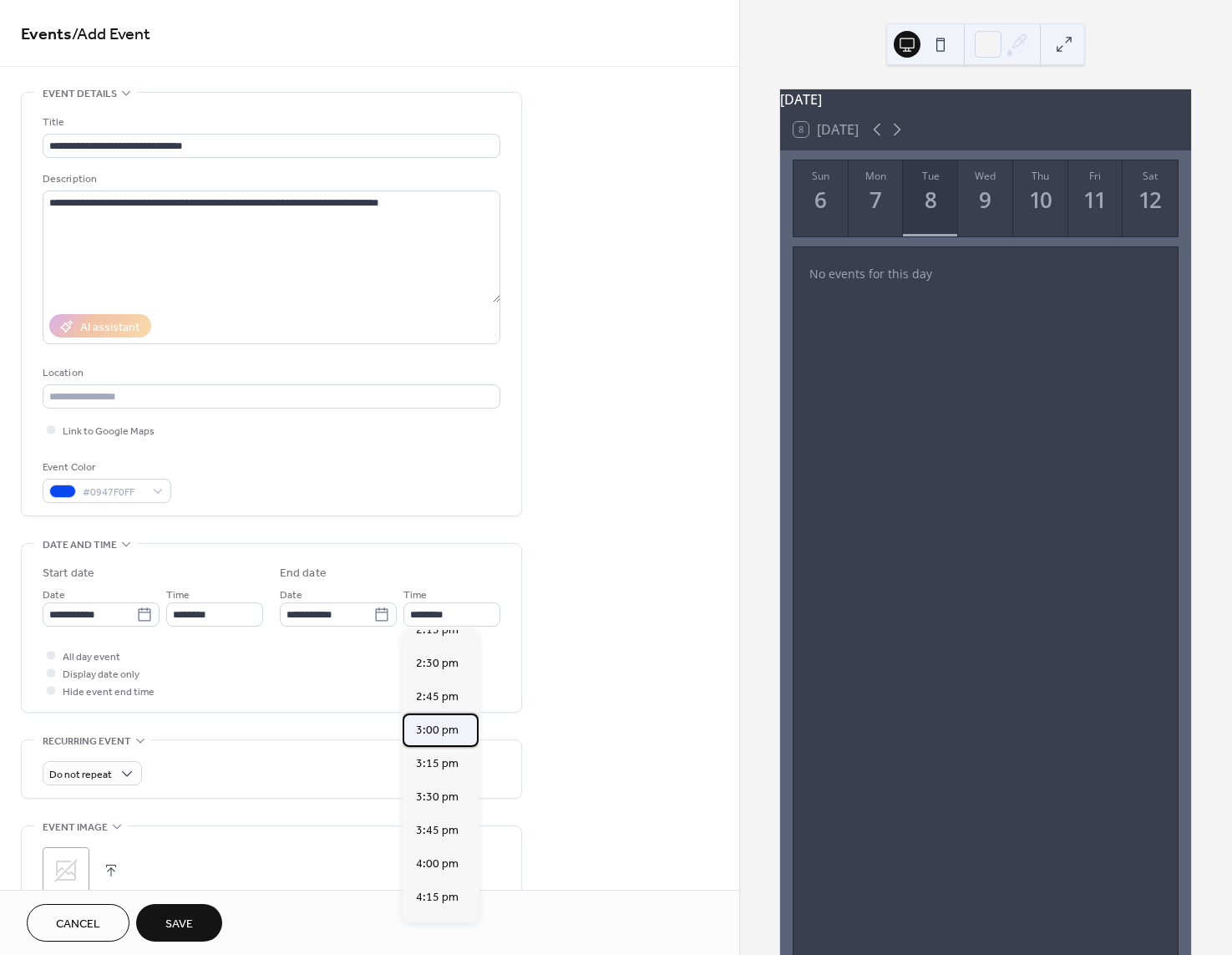 click on "3:00 pm" at bounding box center [437, 730] 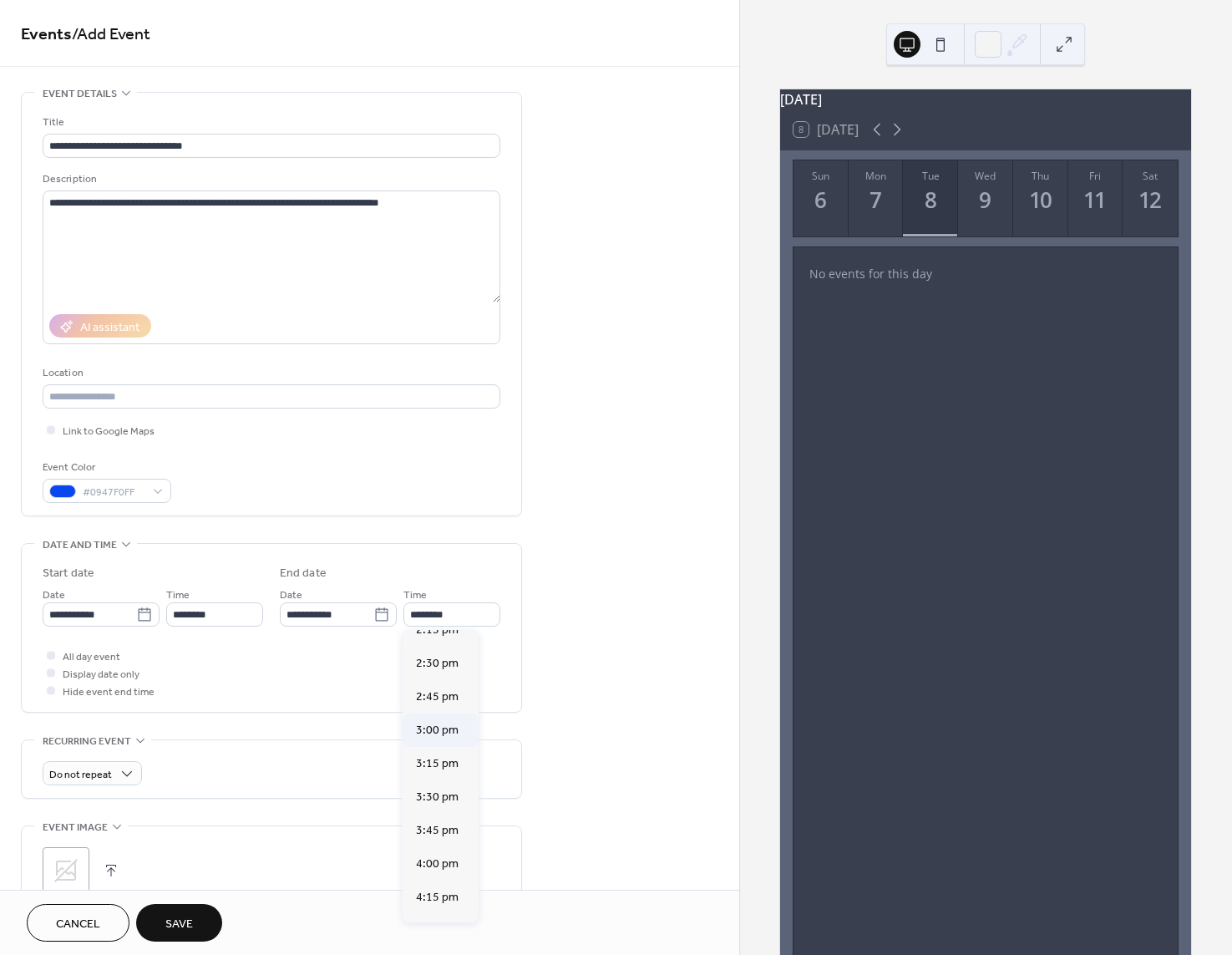type on "*******" 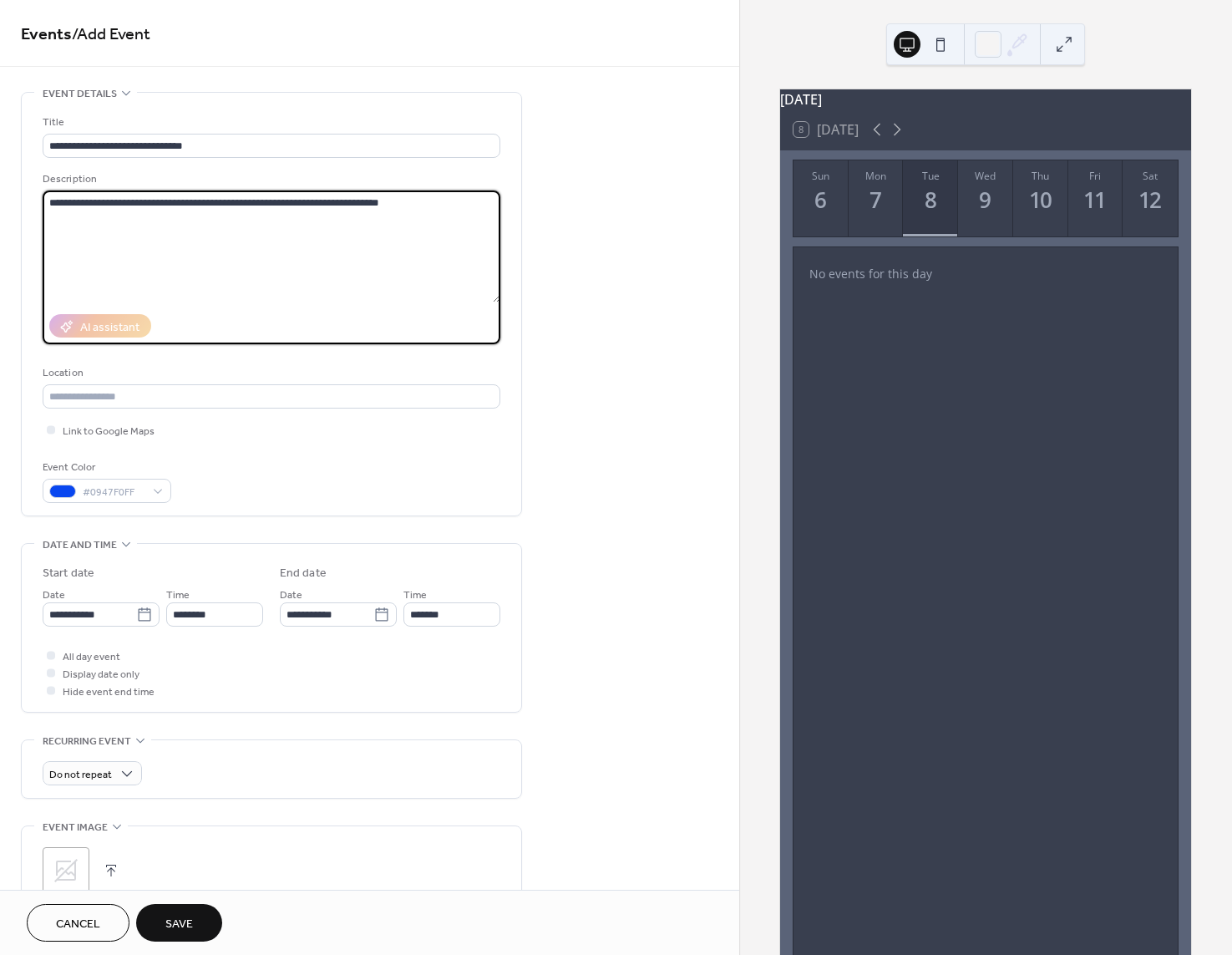 click on "**********" at bounding box center [271, 246] 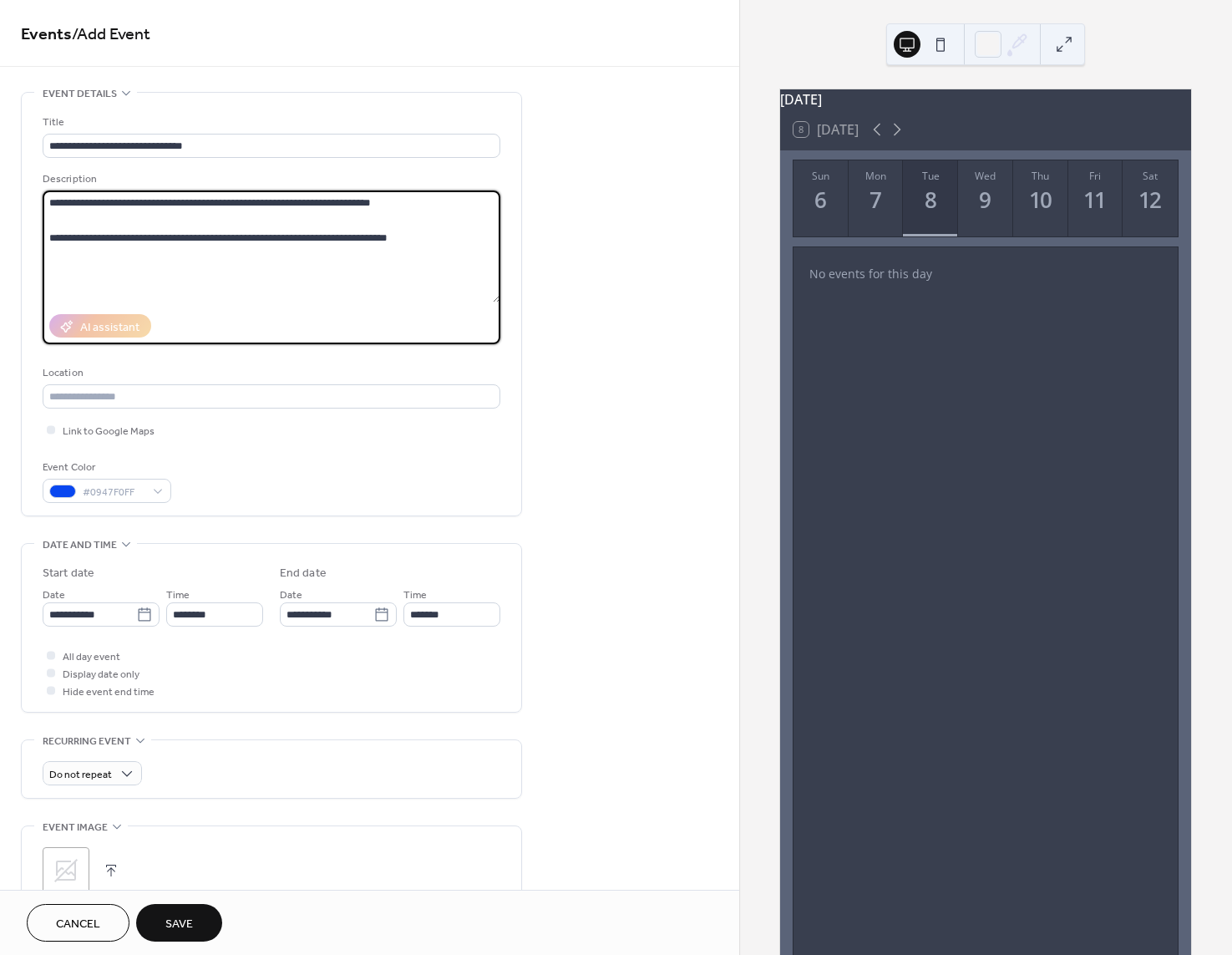 type on "**********" 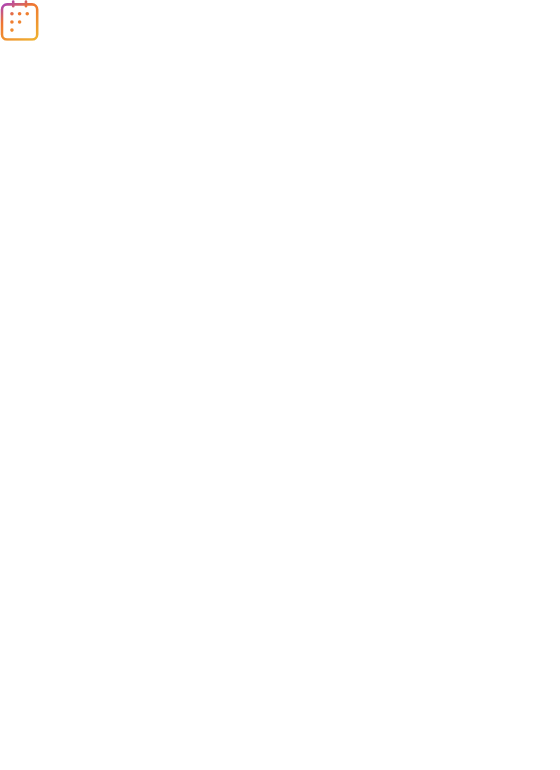 scroll, scrollTop: 0, scrollLeft: 0, axis: both 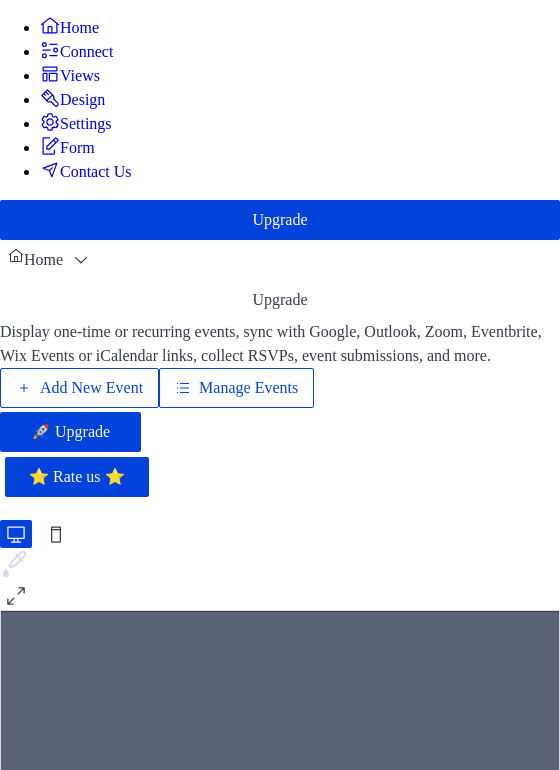 click on "Manage Events" at bounding box center (248, 388) 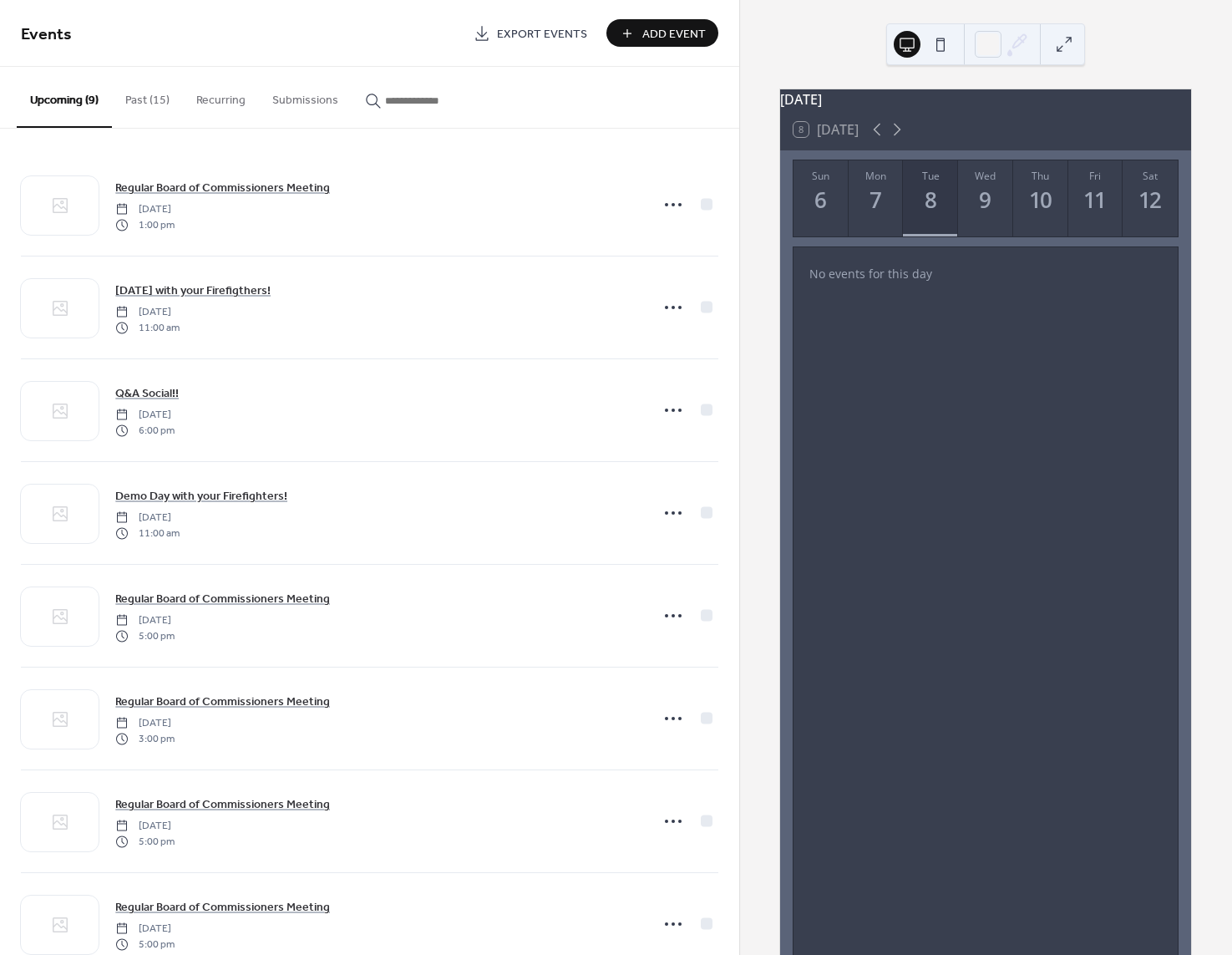 scroll, scrollTop: 0, scrollLeft: 0, axis: both 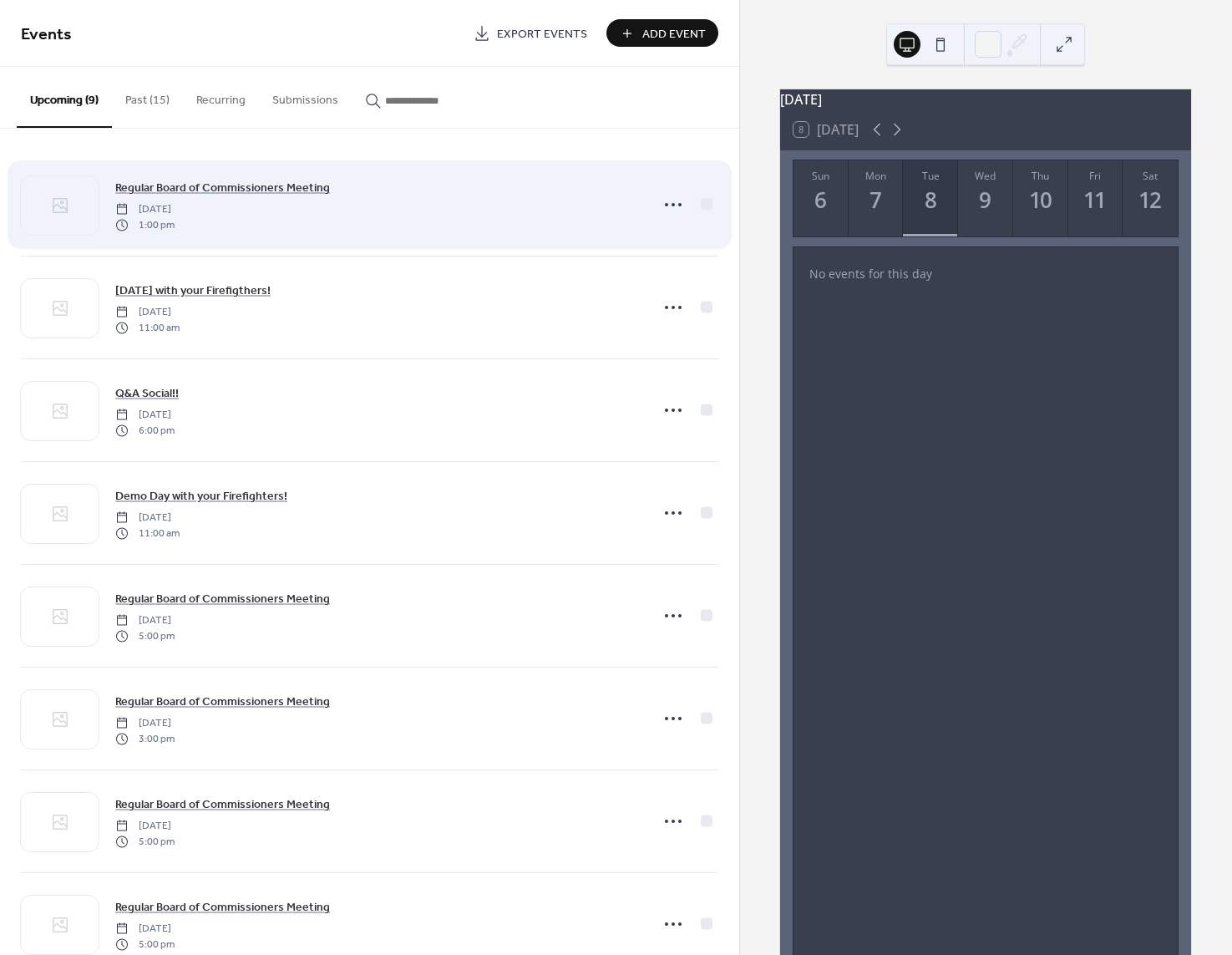 click on "Regular Board of Commissioners Meeting Tuesday, July 15, 2025 1:00 pm" at bounding box center (378, 205) 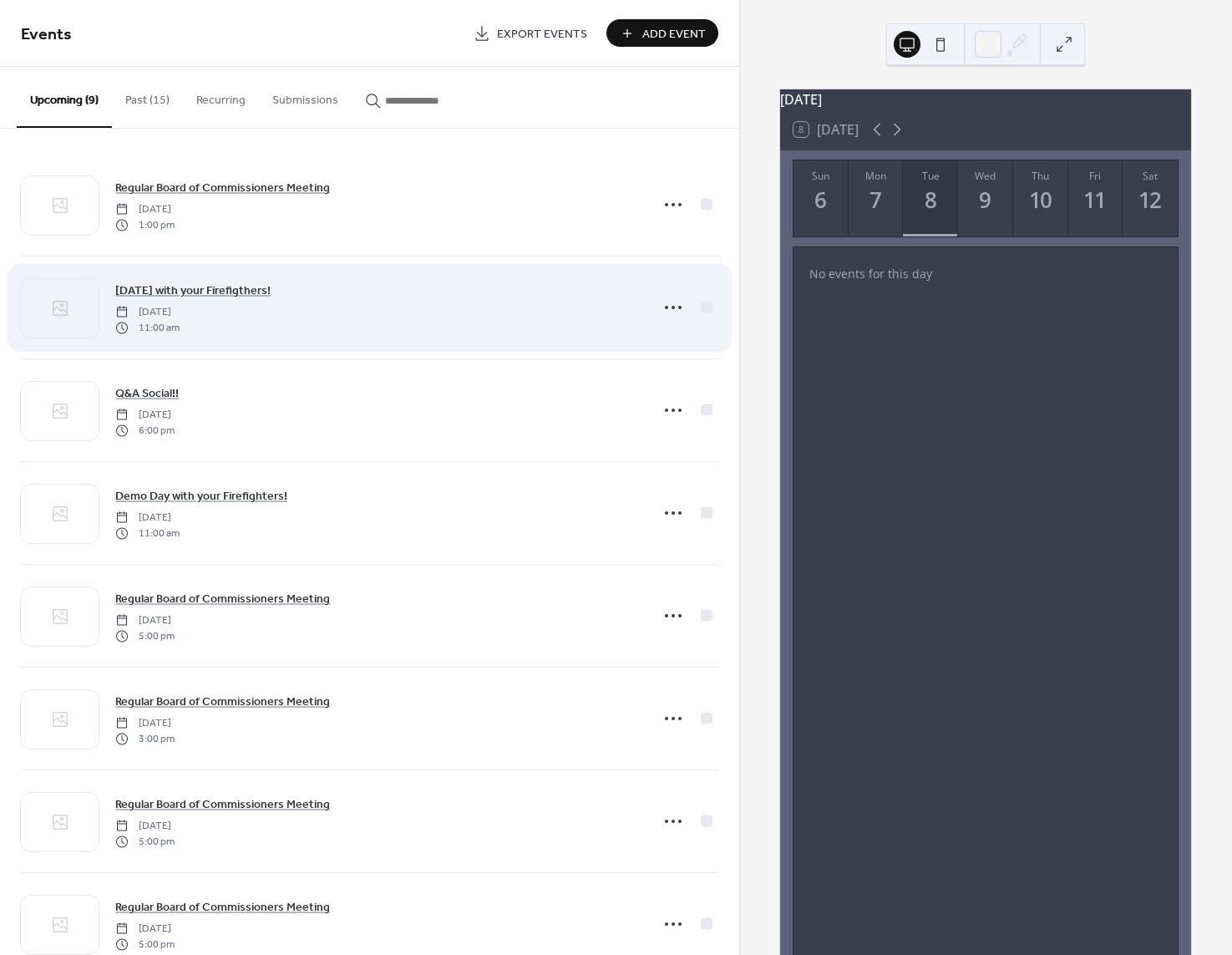 click on "Field Day with your Firefigthers! Saturday, July 19, 2025 11:00 am" at bounding box center (378, 307) 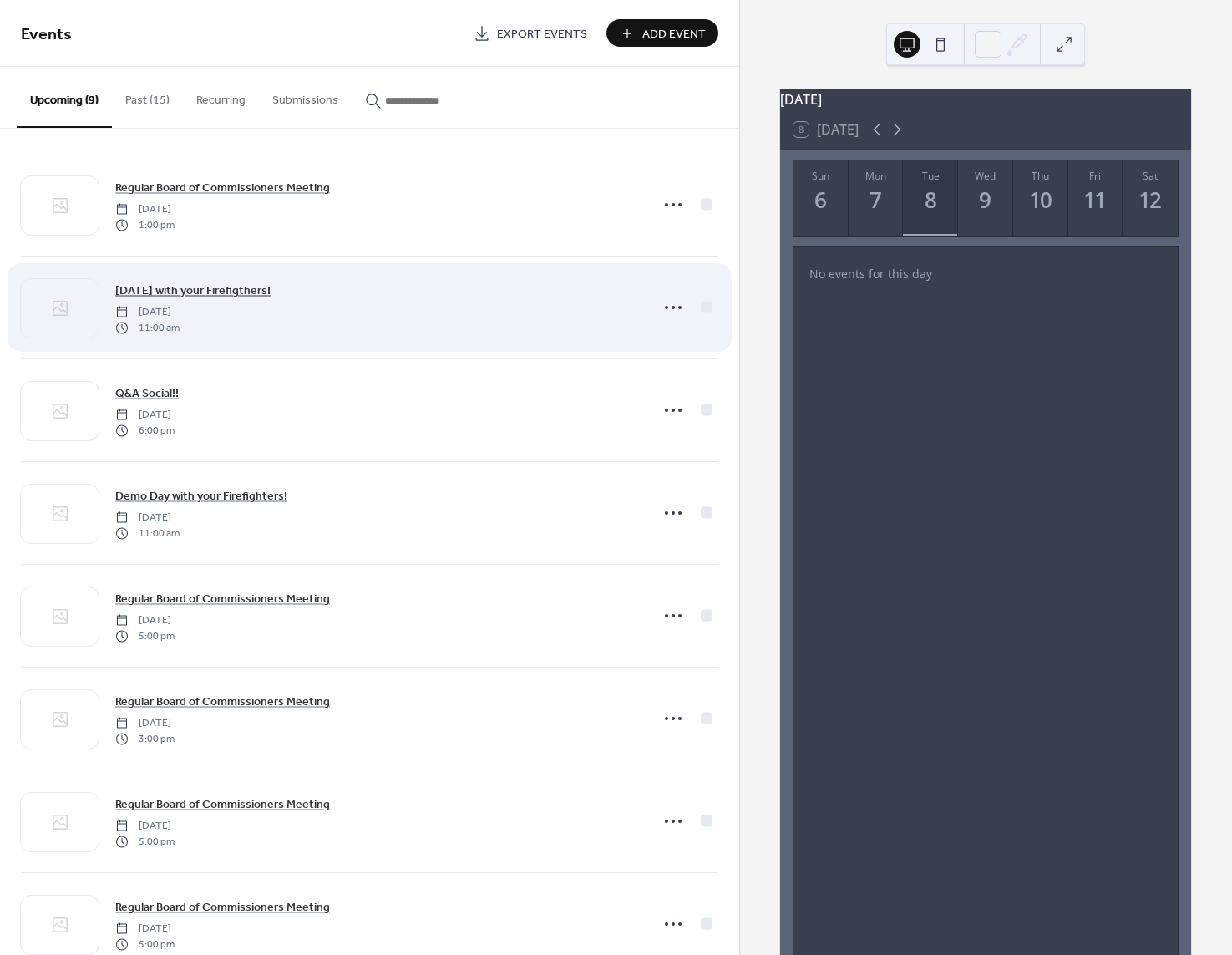 click on "Field Day with your Firefigthers!" at bounding box center [193, 291] 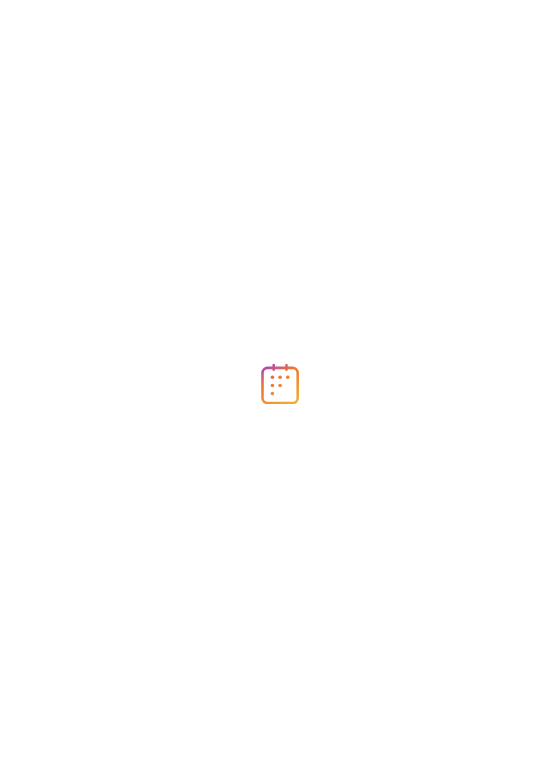 scroll, scrollTop: 0, scrollLeft: 0, axis: both 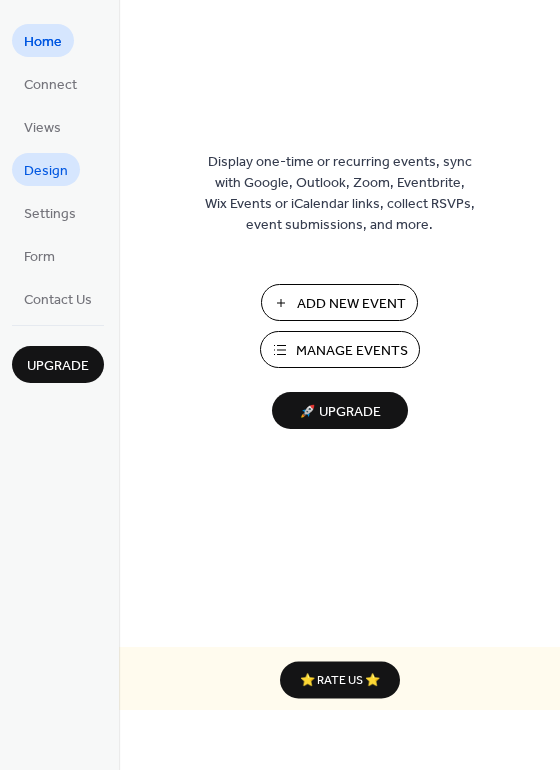 click on "Design" at bounding box center (46, 169) 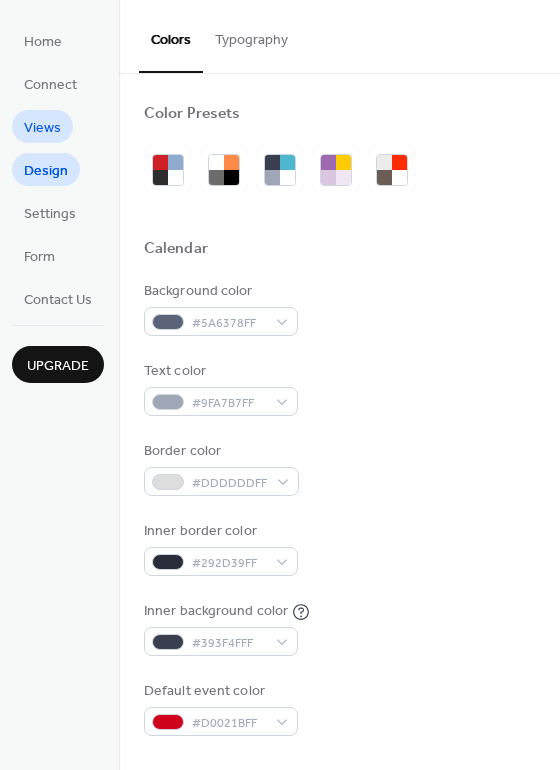 click on "Views" at bounding box center (42, 126) 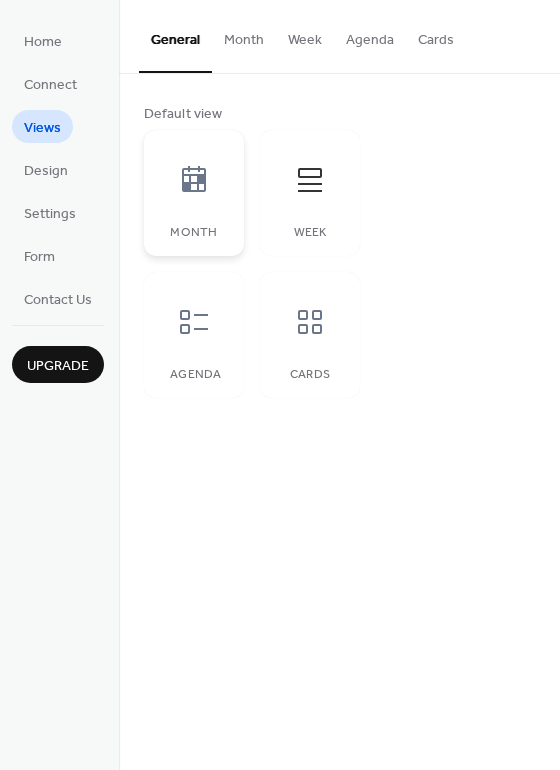 click on "Month" at bounding box center [194, 193] 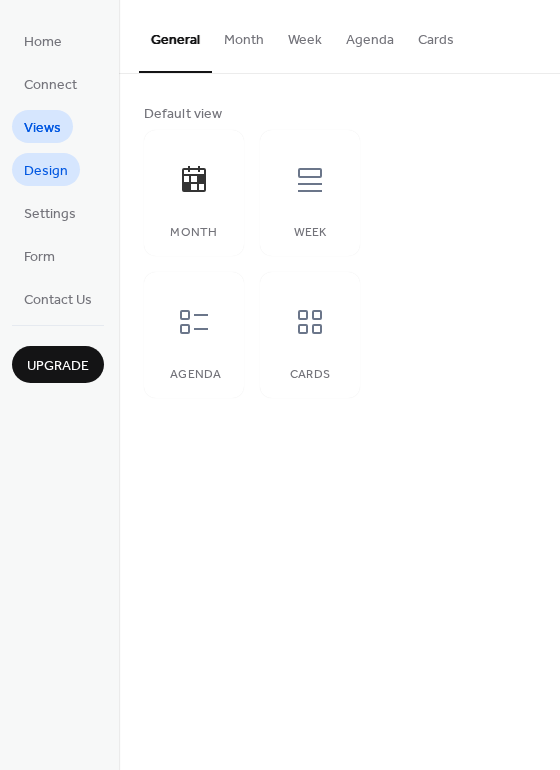 click on "Design" at bounding box center (46, 171) 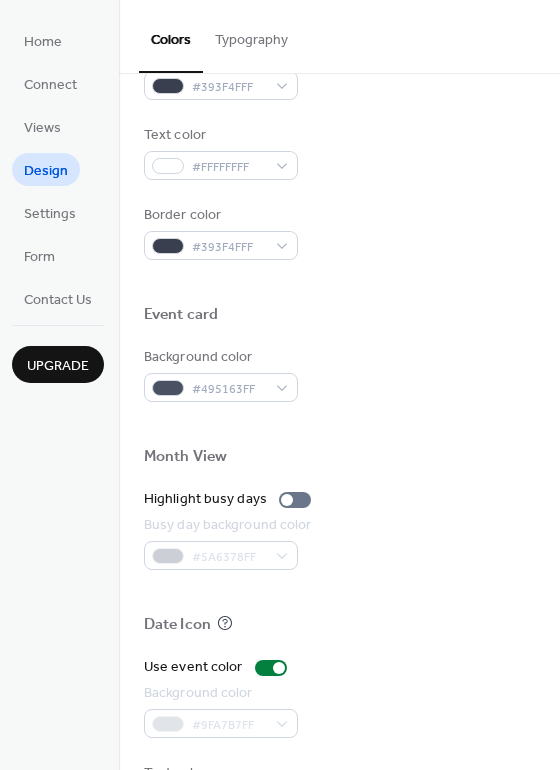 scroll, scrollTop: 856, scrollLeft: 0, axis: vertical 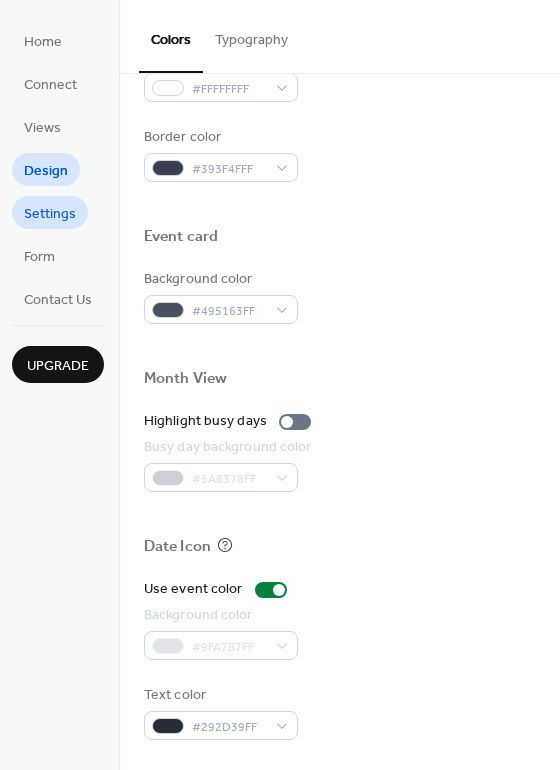 click on "Settings" at bounding box center [50, 212] 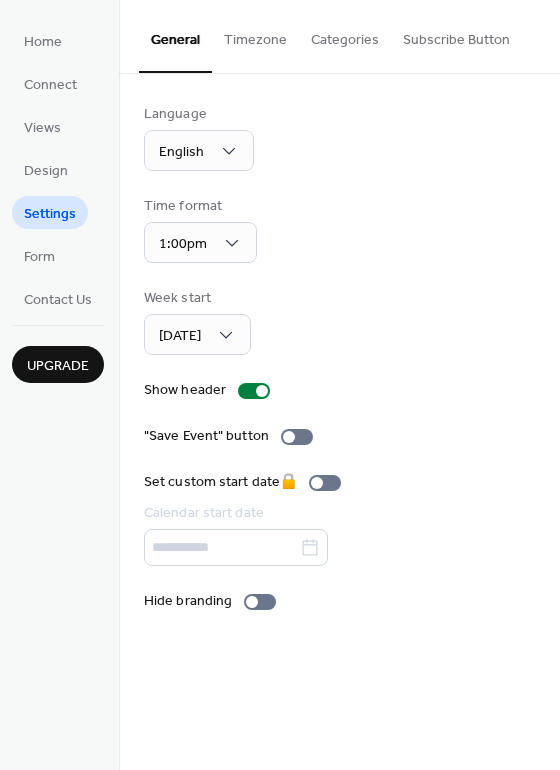 click on "Categories" at bounding box center (345, 35) 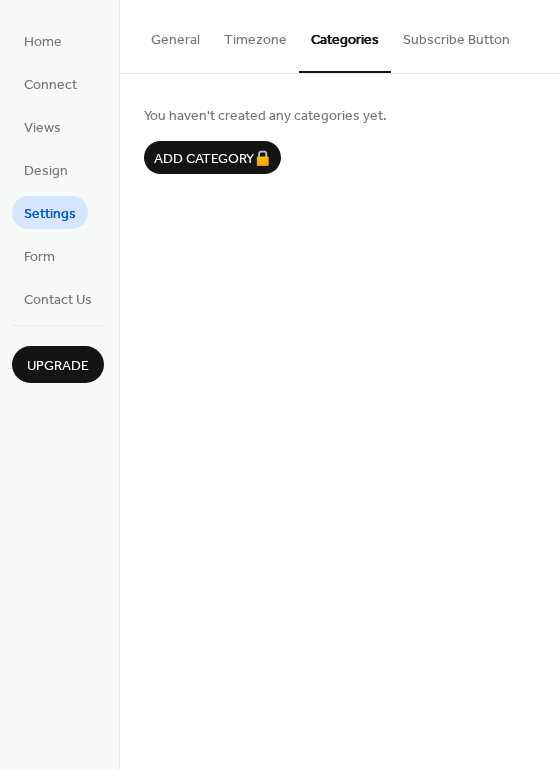 click on "Timezone" at bounding box center [255, 35] 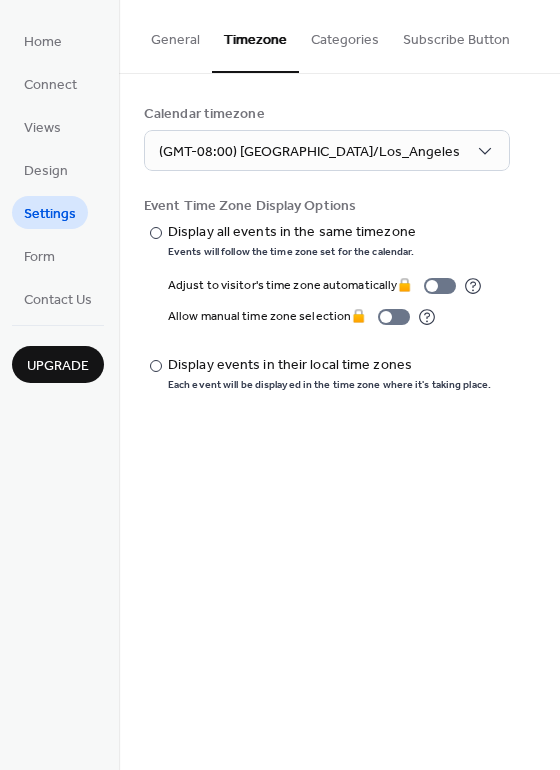 click on "General" at bounding box center [175, 35] 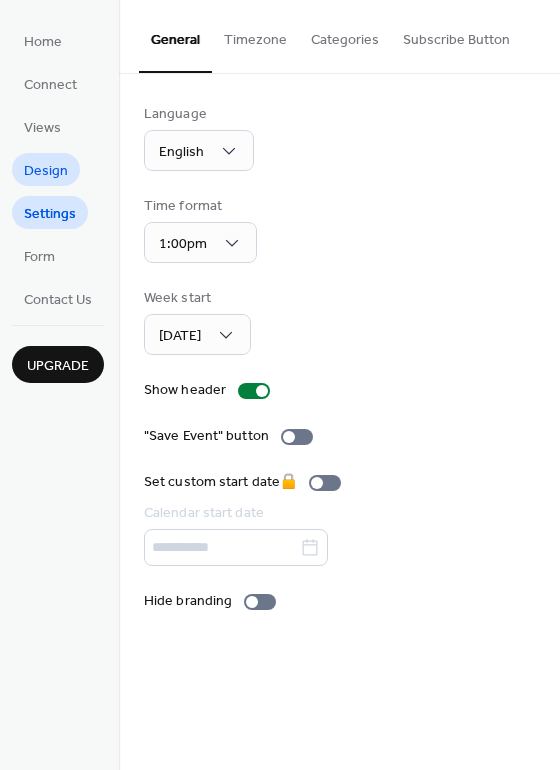 click on "Design" at bounding box center (46, 169) 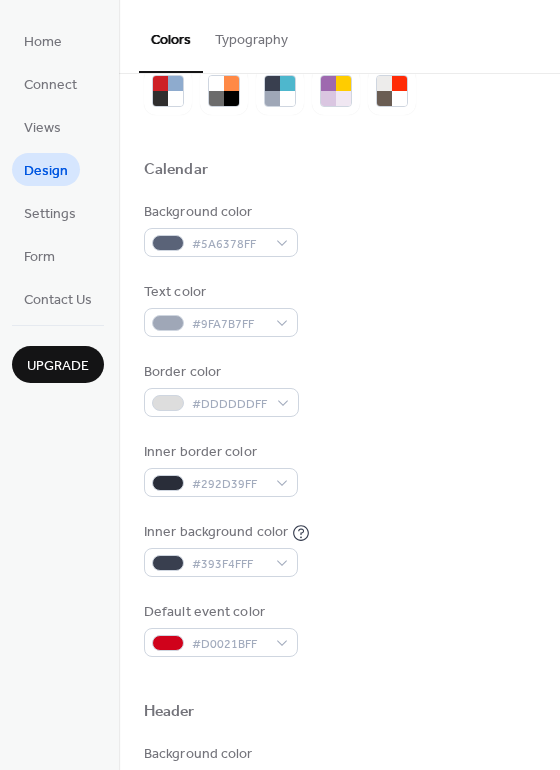 scroll, scrollTop: 0, scrollLeft: 0, axis: both 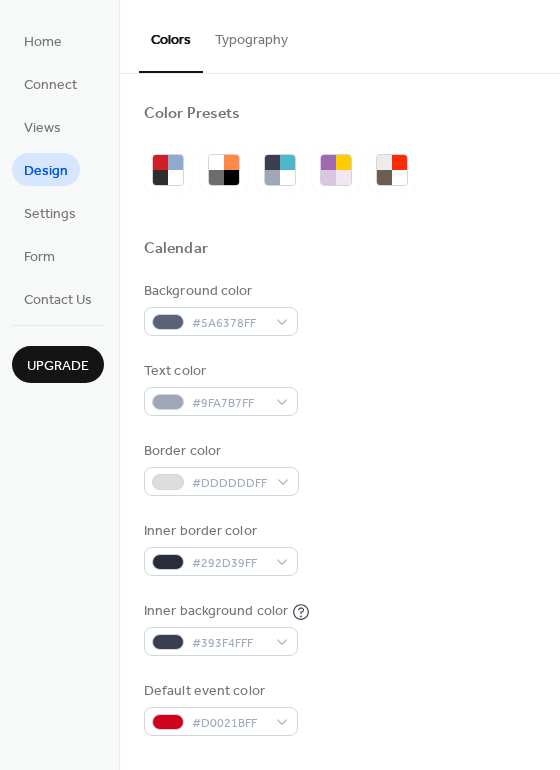 click on "Home Connect Views Design Settings Form Contact Us" at bounding box center (58, 169) 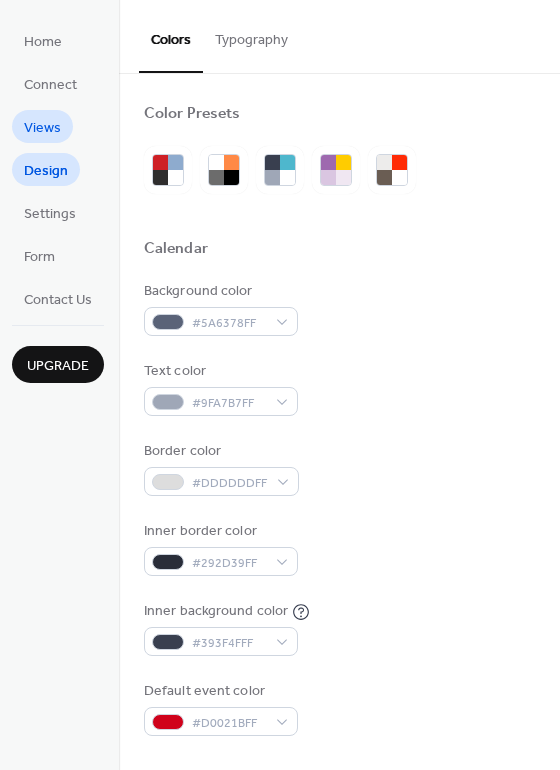click on "Views" at bounding box center [42, 126] 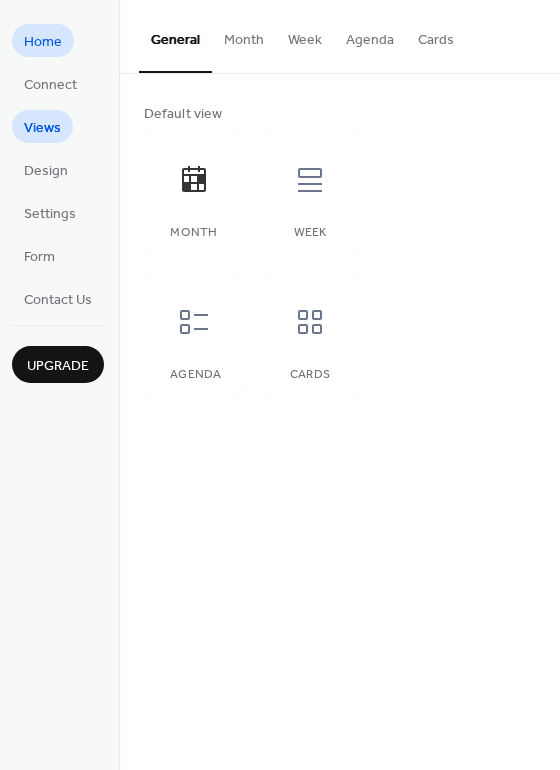 click on "Home" at bounding box center (43, 42) 